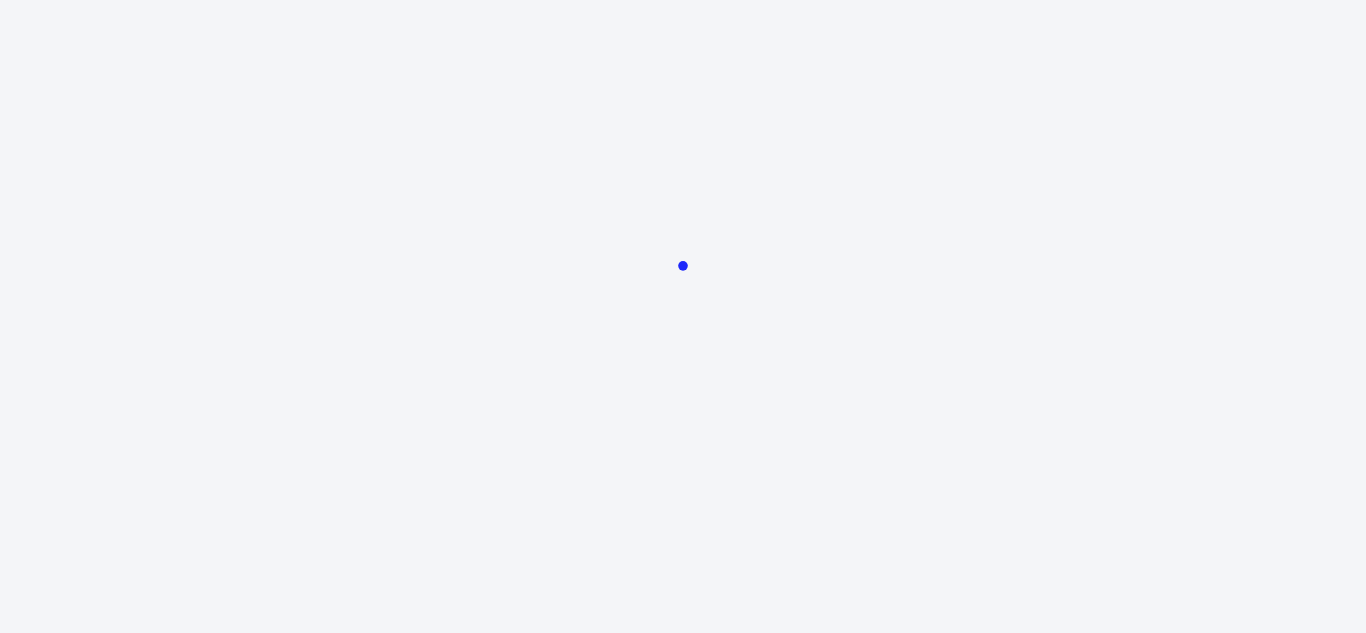 scroll, scrollTop: 0, scrollLeft: 0, axis: both 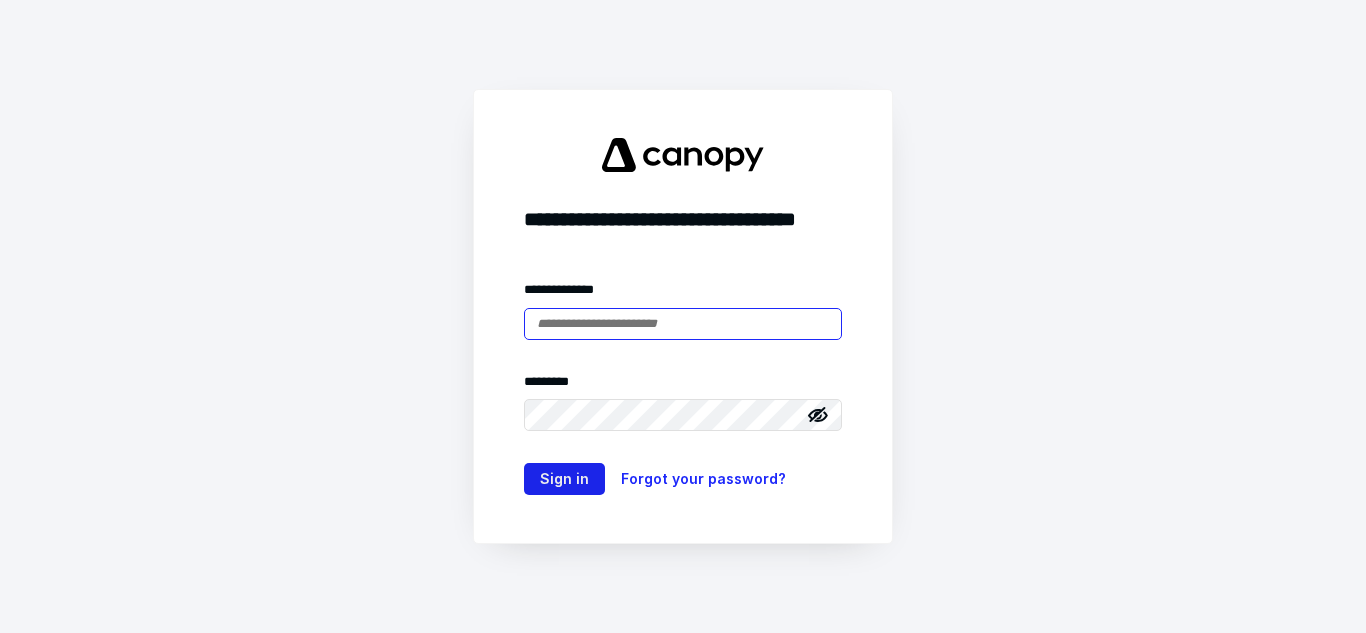 type on "**********" 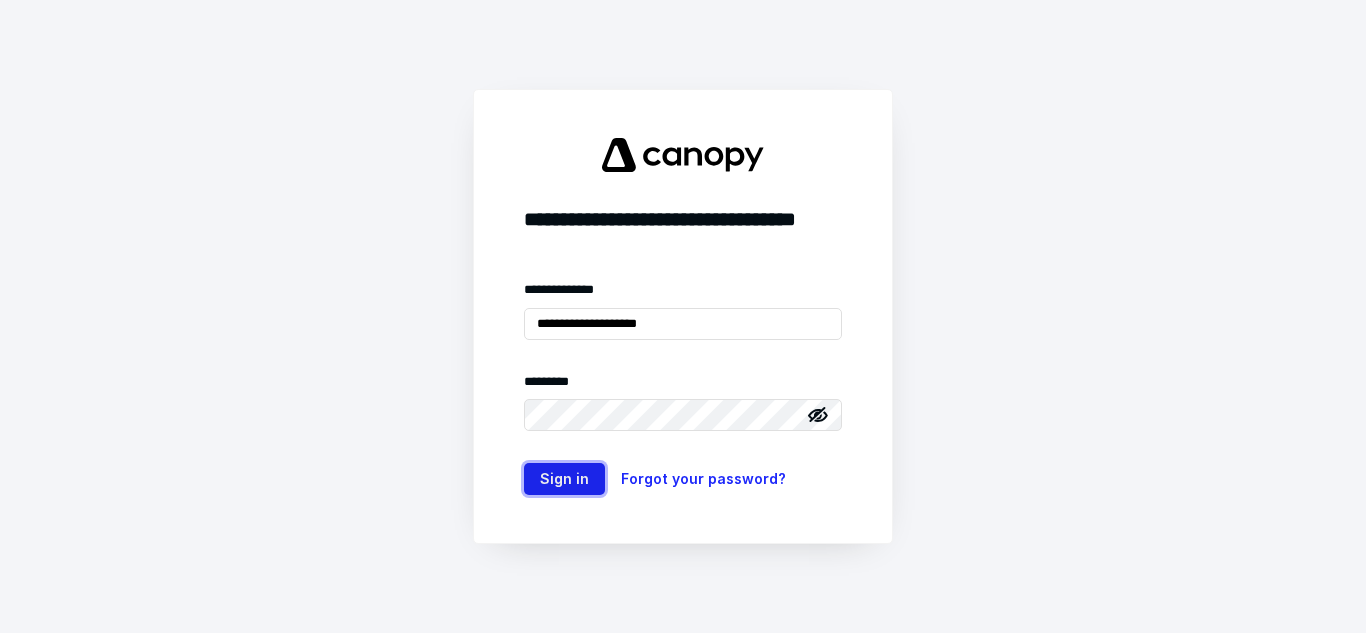 click on "Sign in" at bounding box center [564, 479] 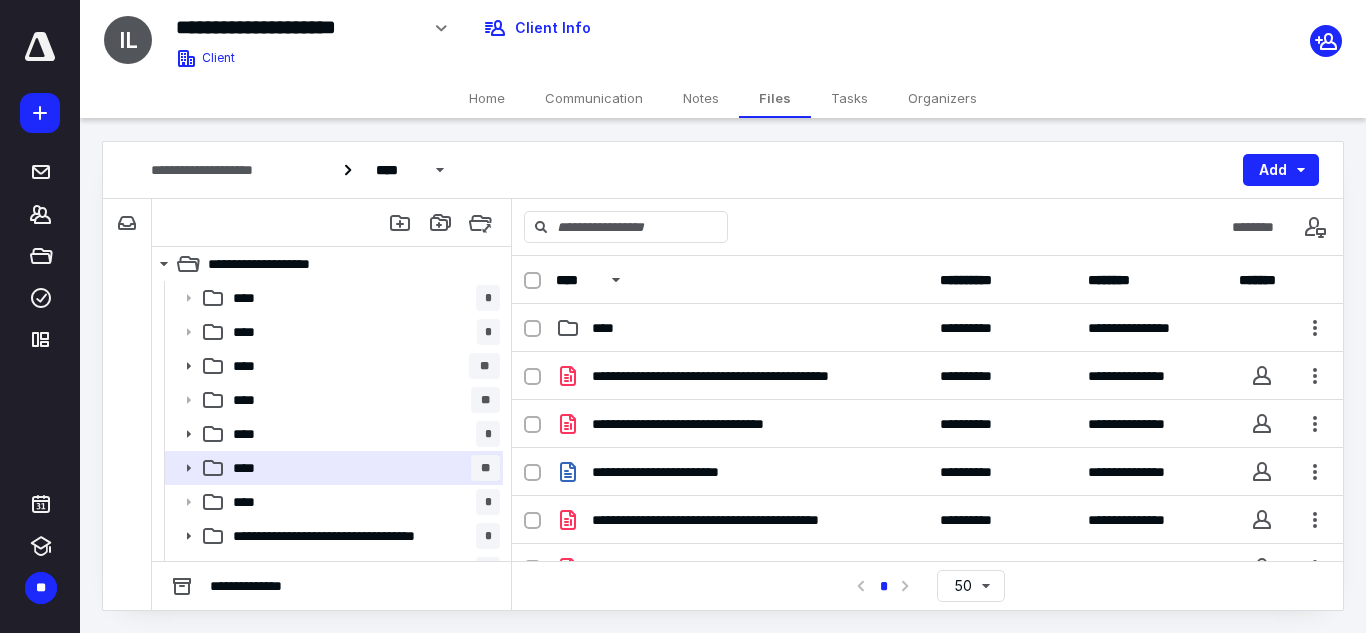scroll, scrollTop: 0, scrollLeft: 0, axis: both 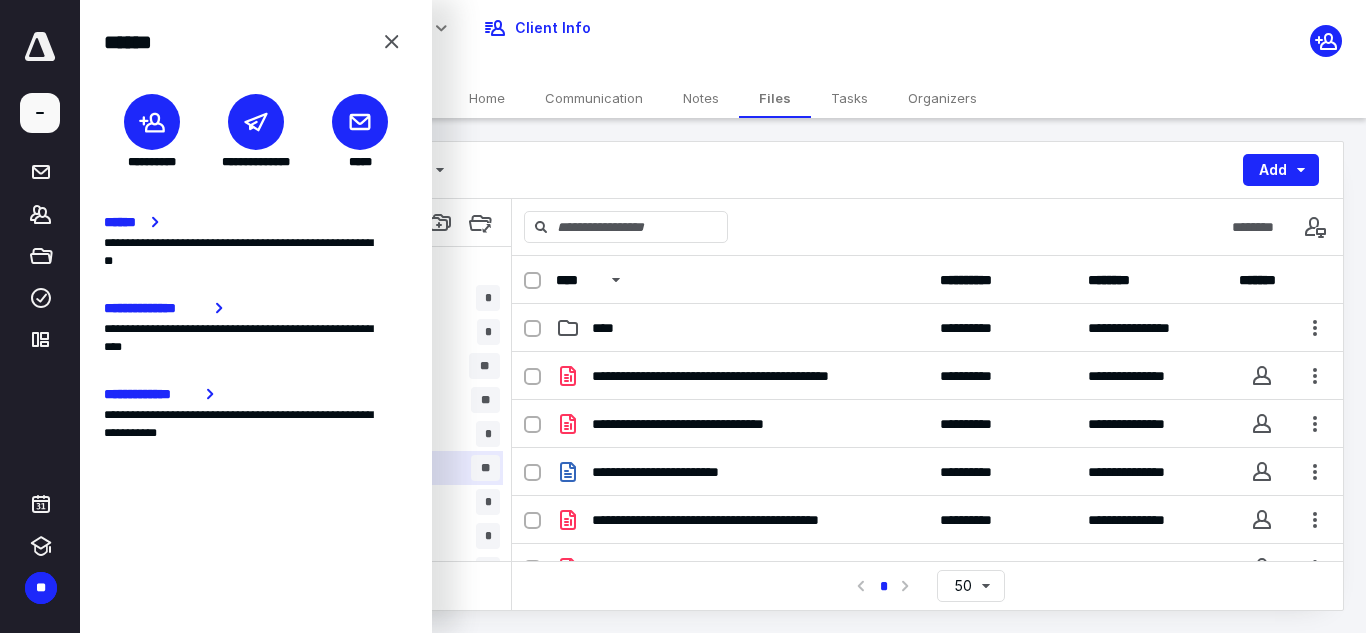 click 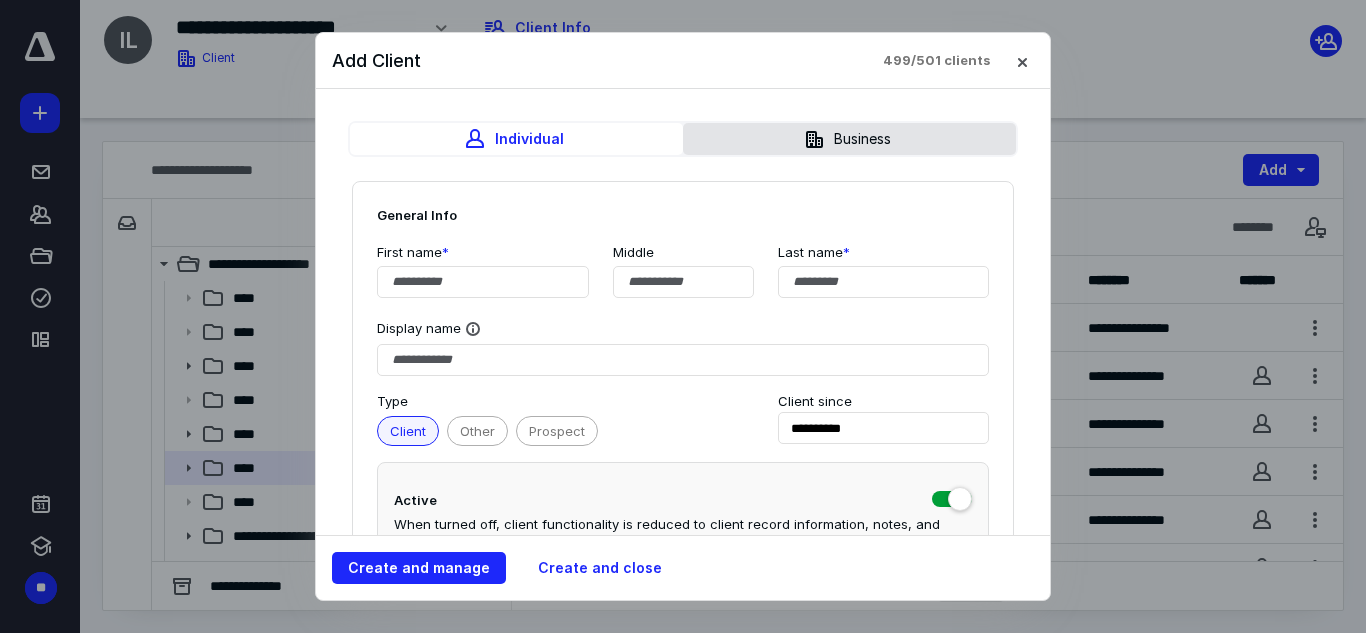 click on "Business" at bounding box center [849, 139] 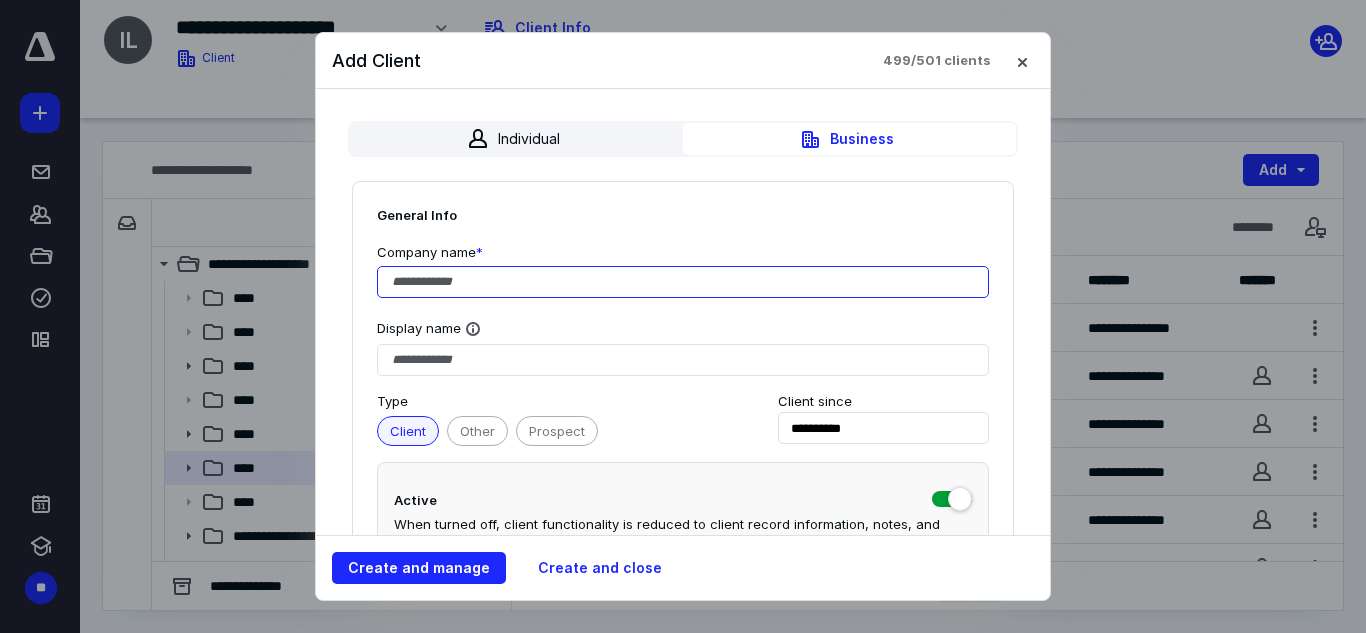 click at bounding box center [683, 282] 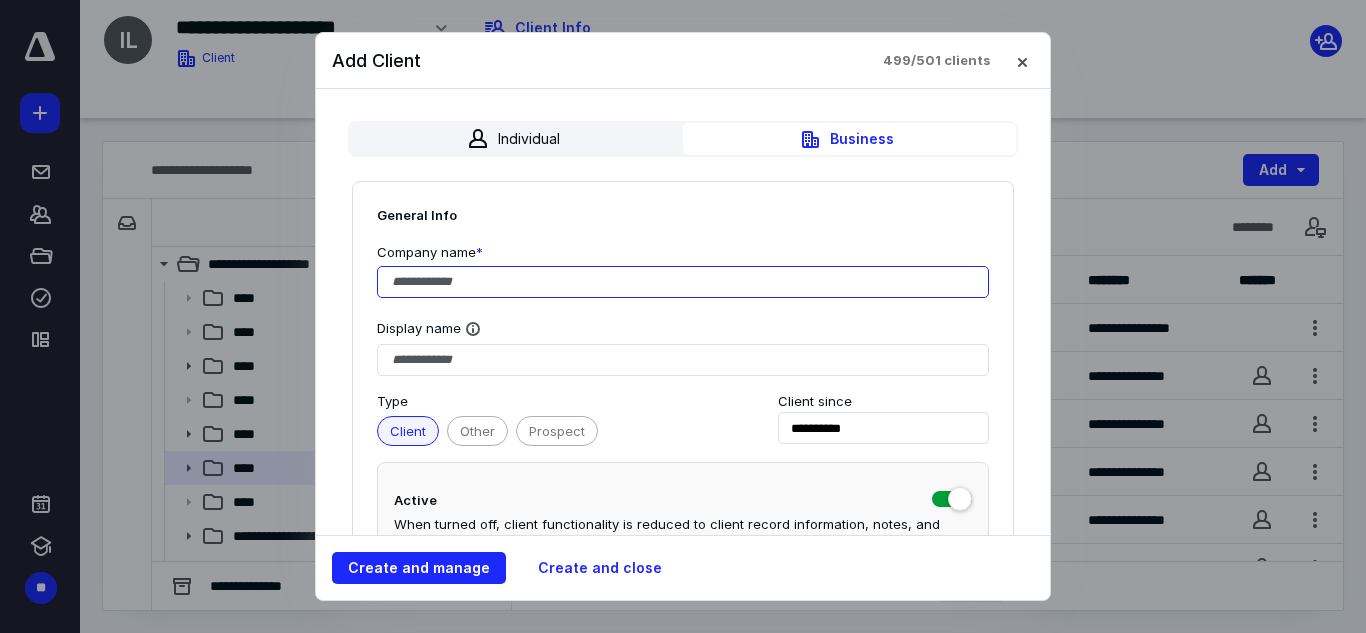 paste on "**********" 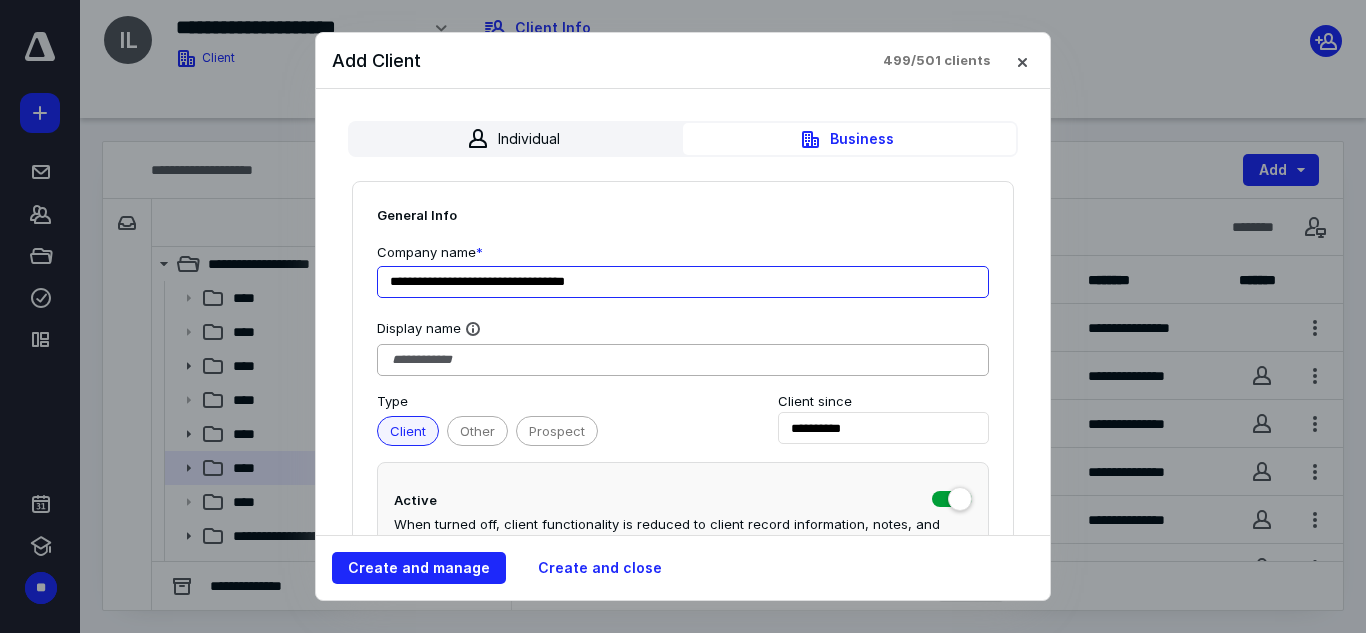 type on "**********" 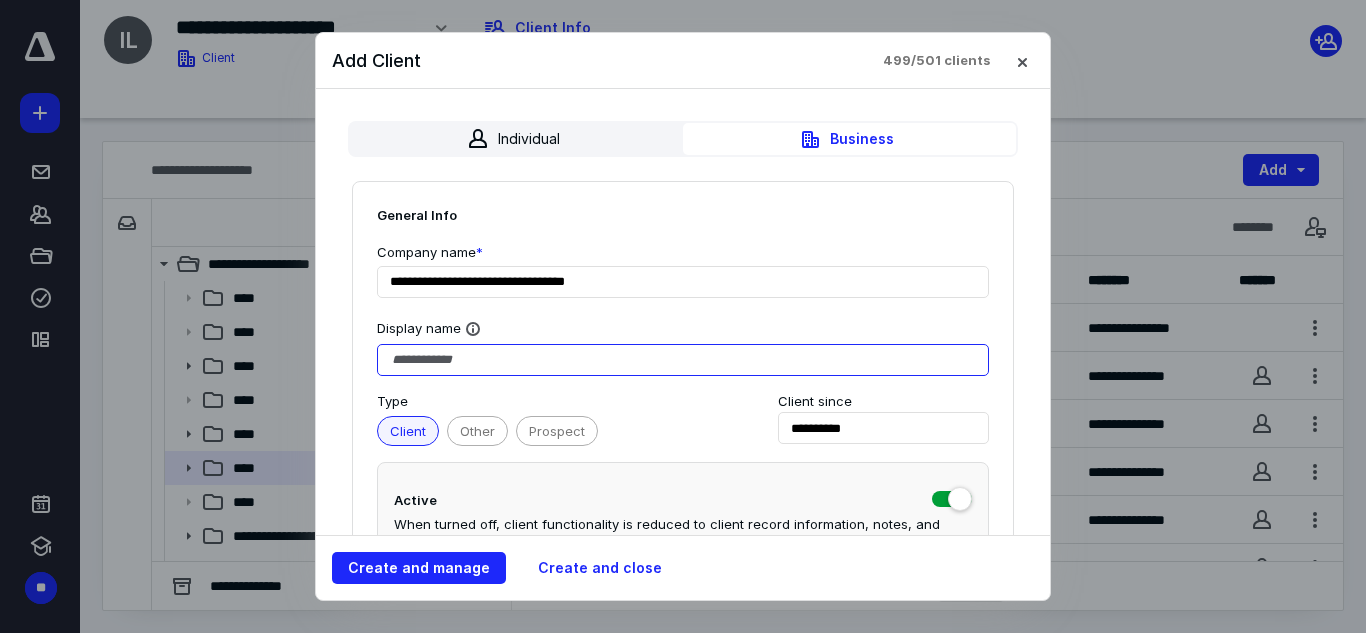 click at bounding box center (683, 360) 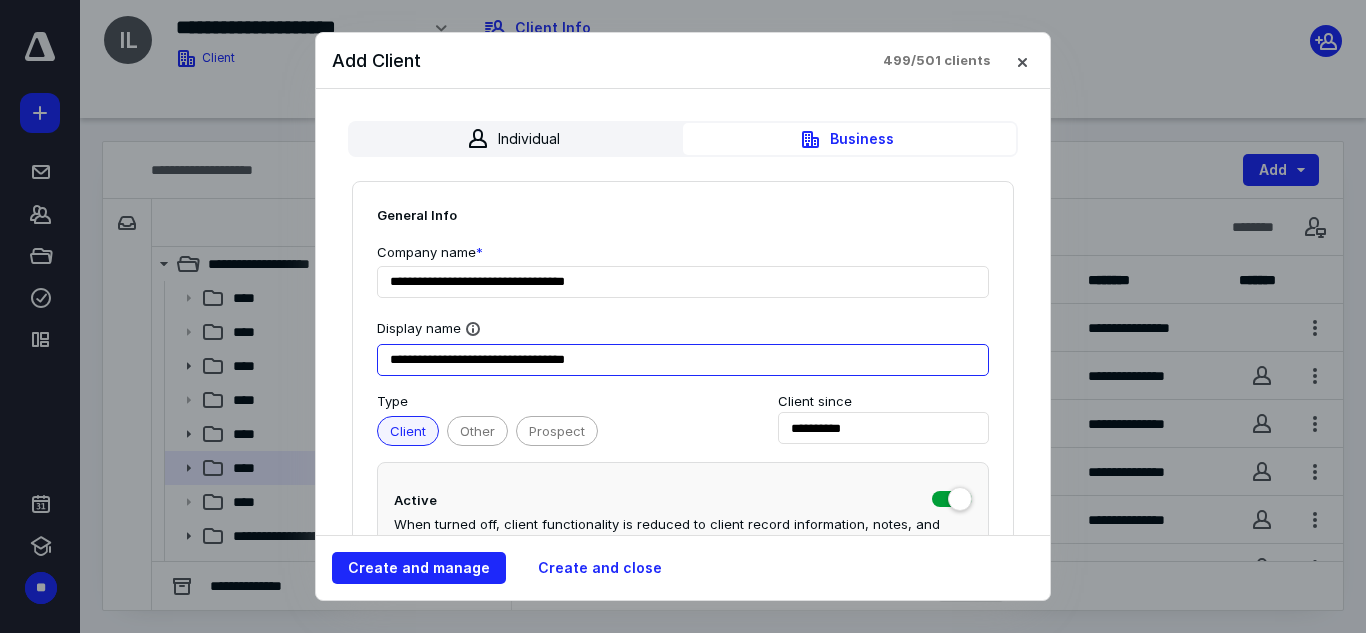 type on "**********" 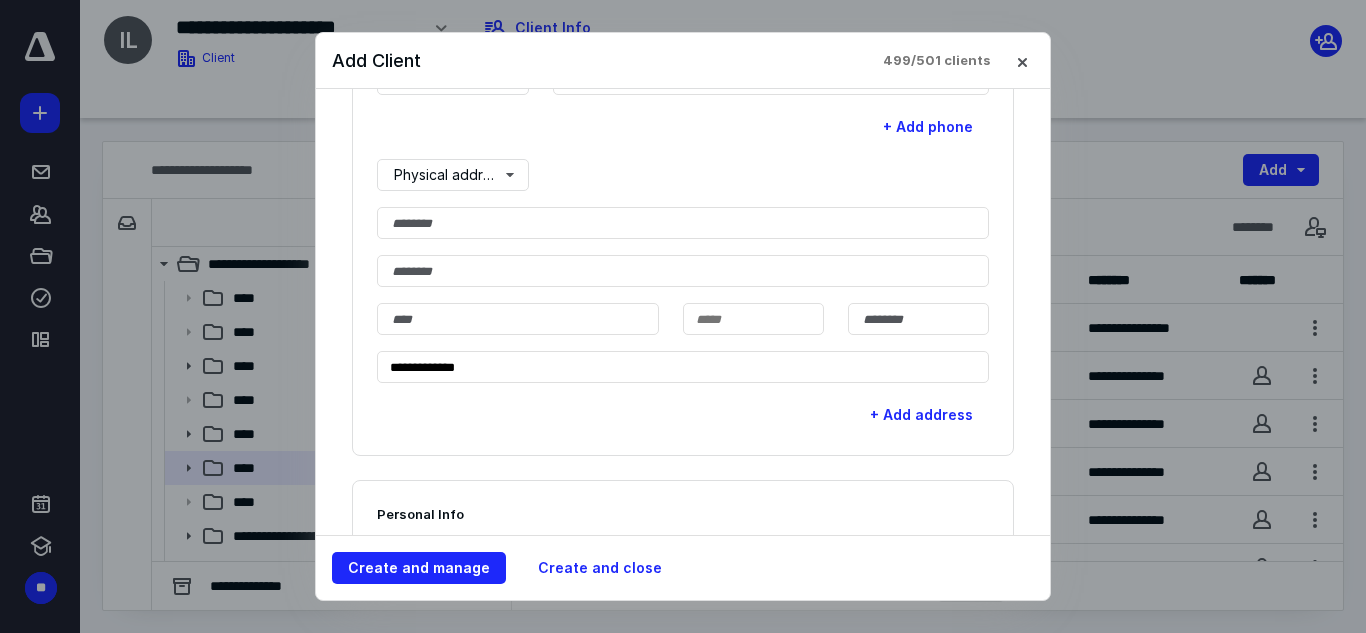 scroll, scrollTop: 754, scrollLeft: 0, axis: vertical 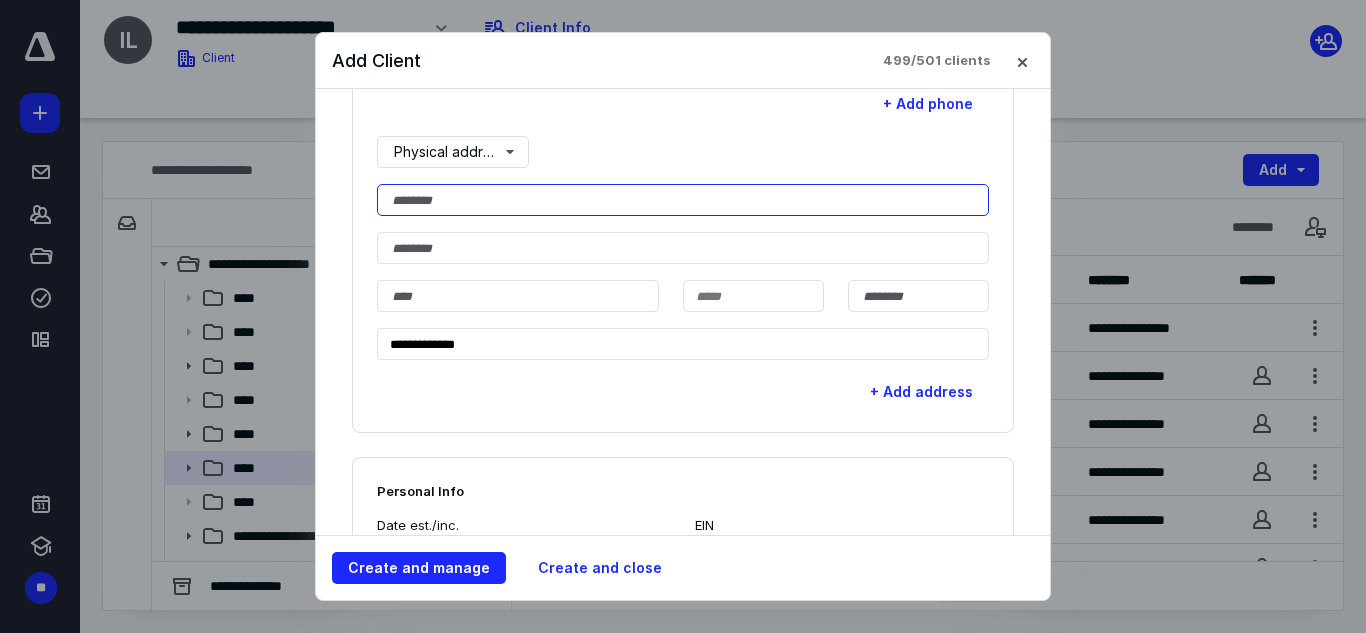 click at bounding box center (683, 200) 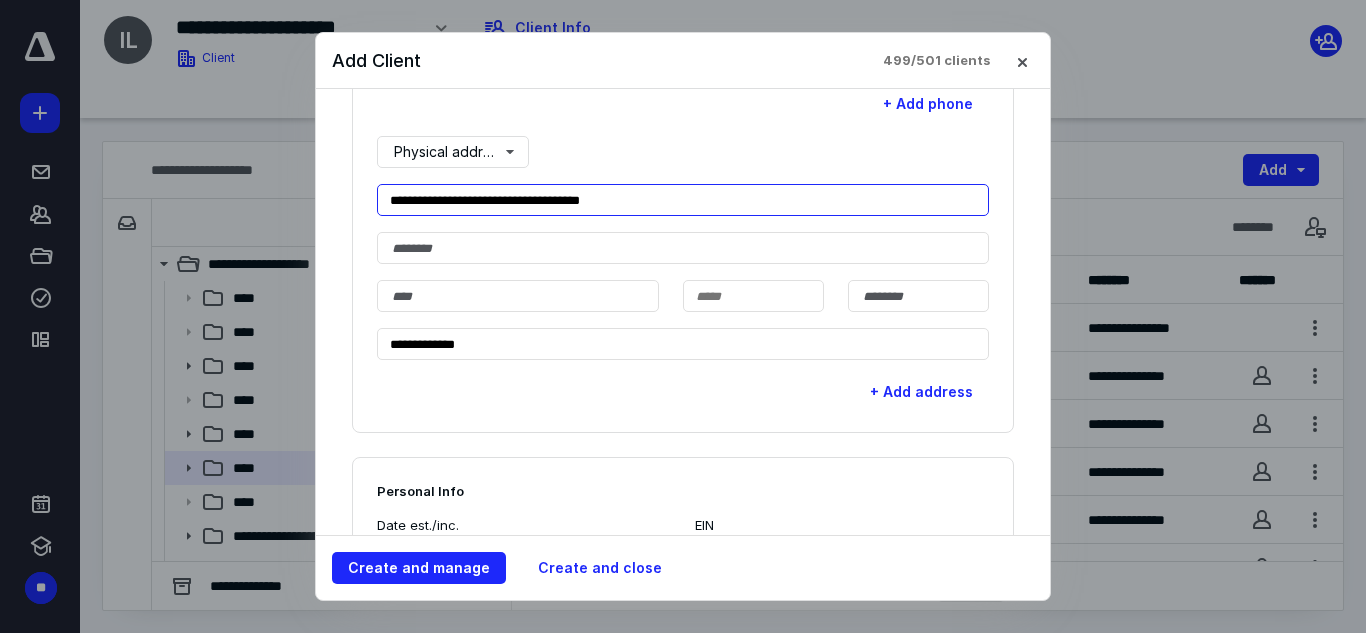 type on "**********" 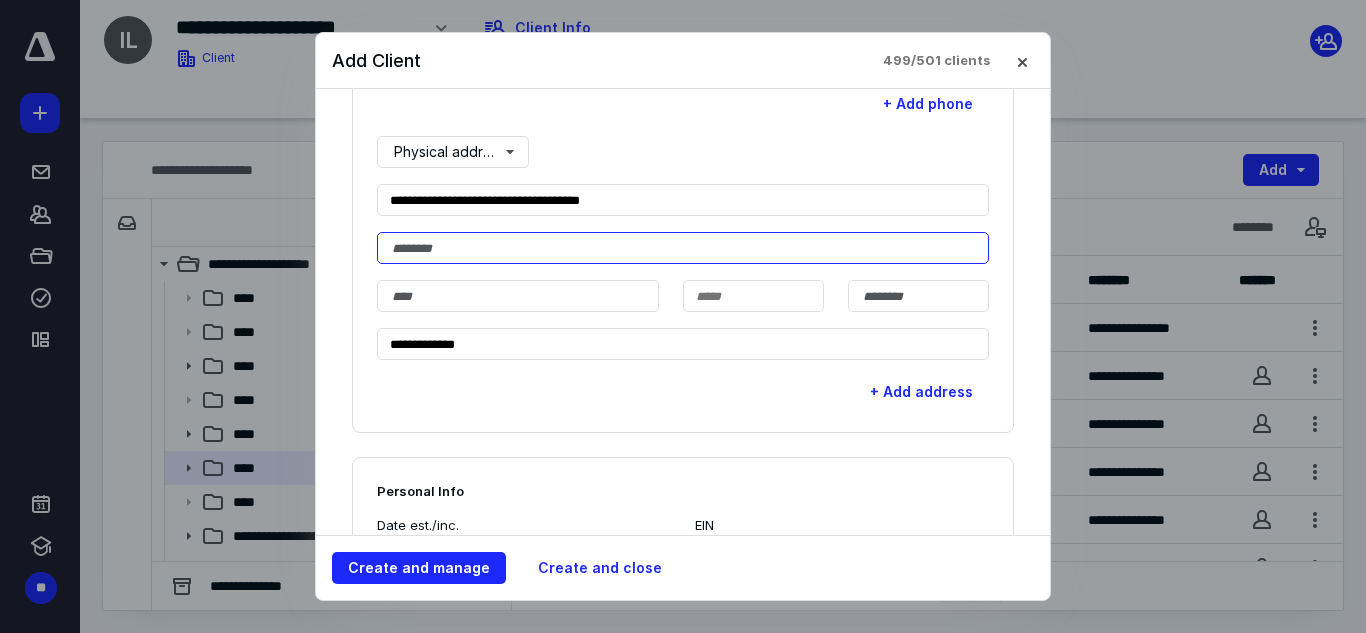 click at bounding box center (683, 248) 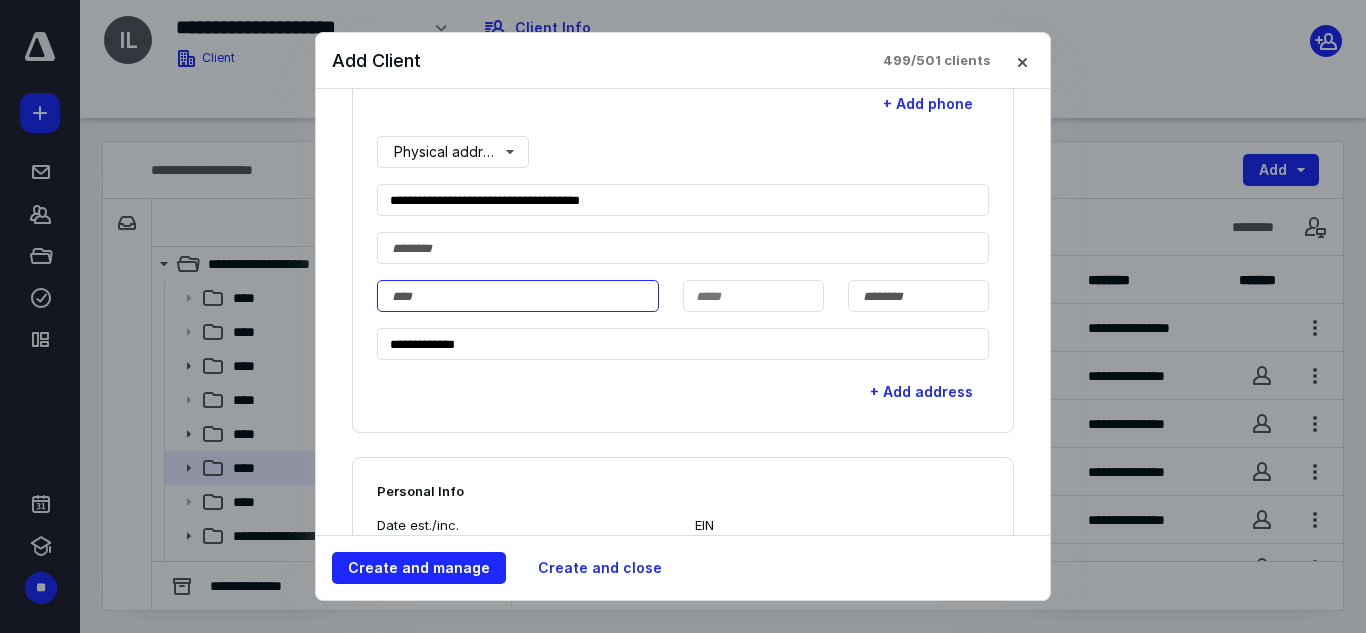 click at bounding box center [518, 296] 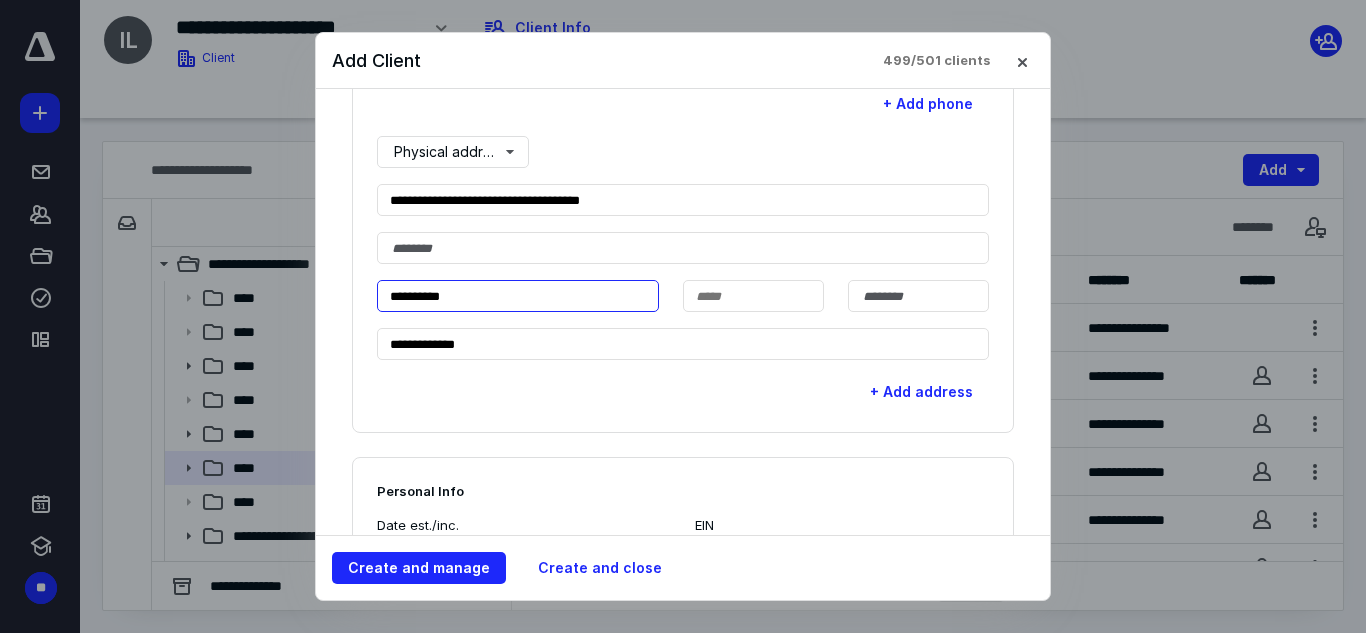 type on "**********" 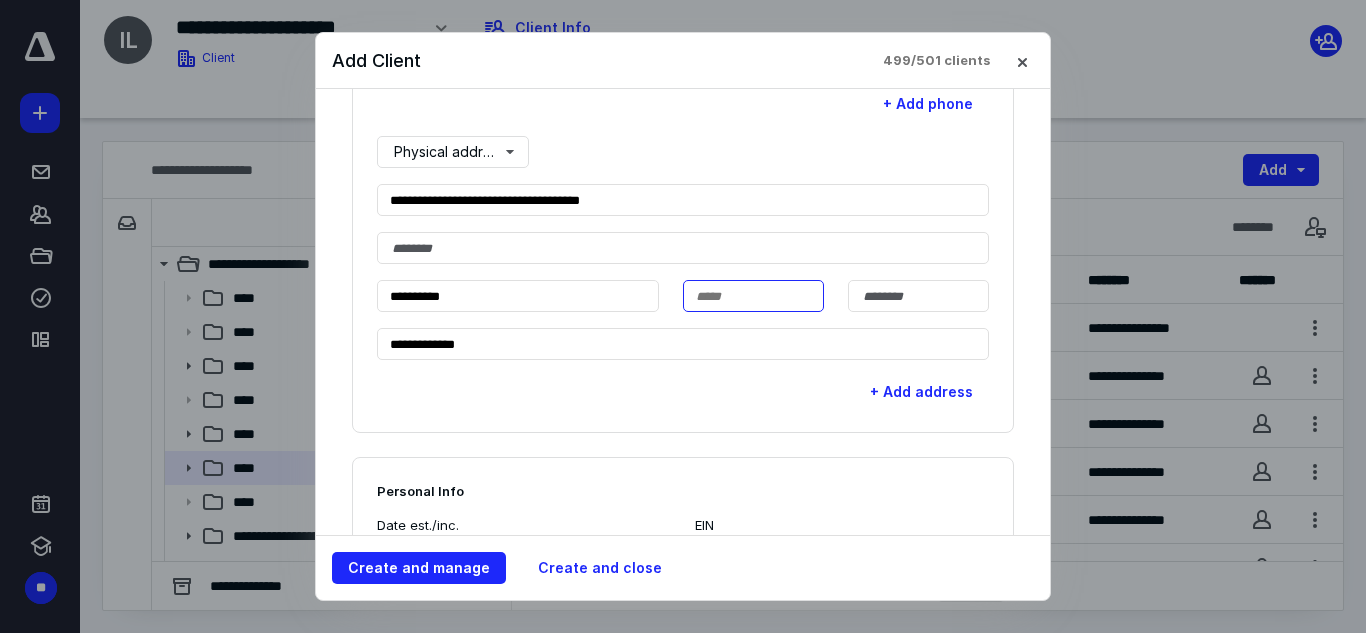 click at bounding box center [753, 296] 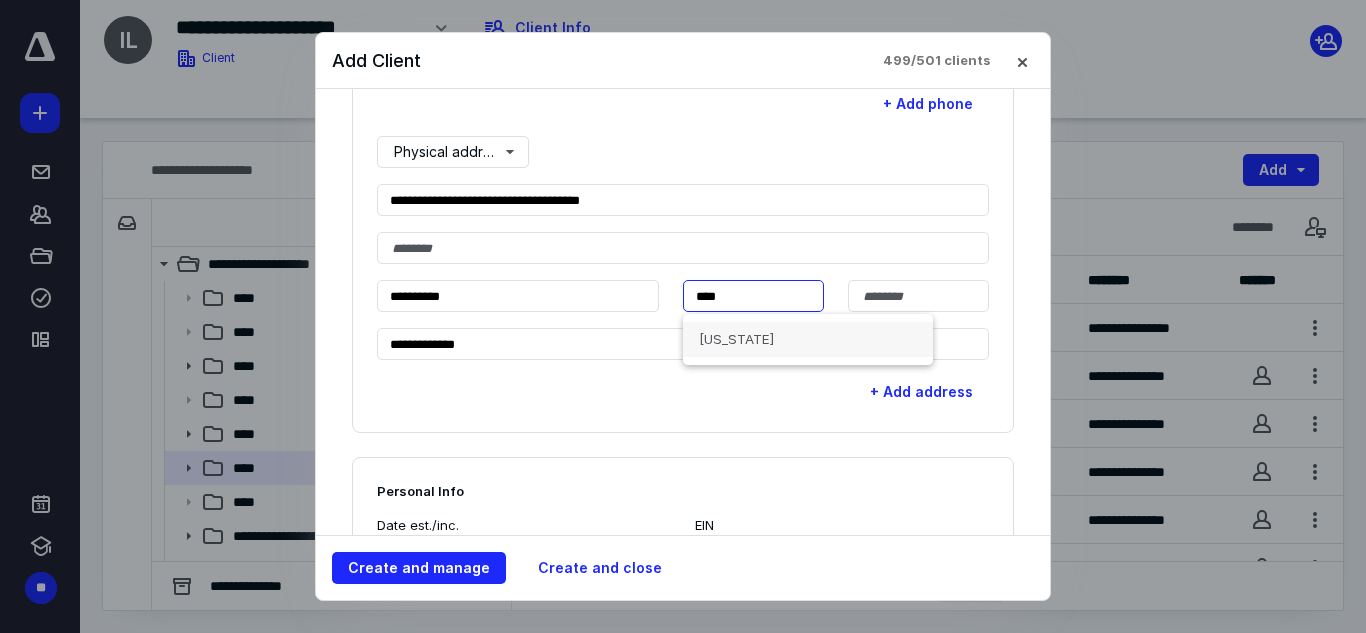 click on "Florida" at bounding box center (808, 339) 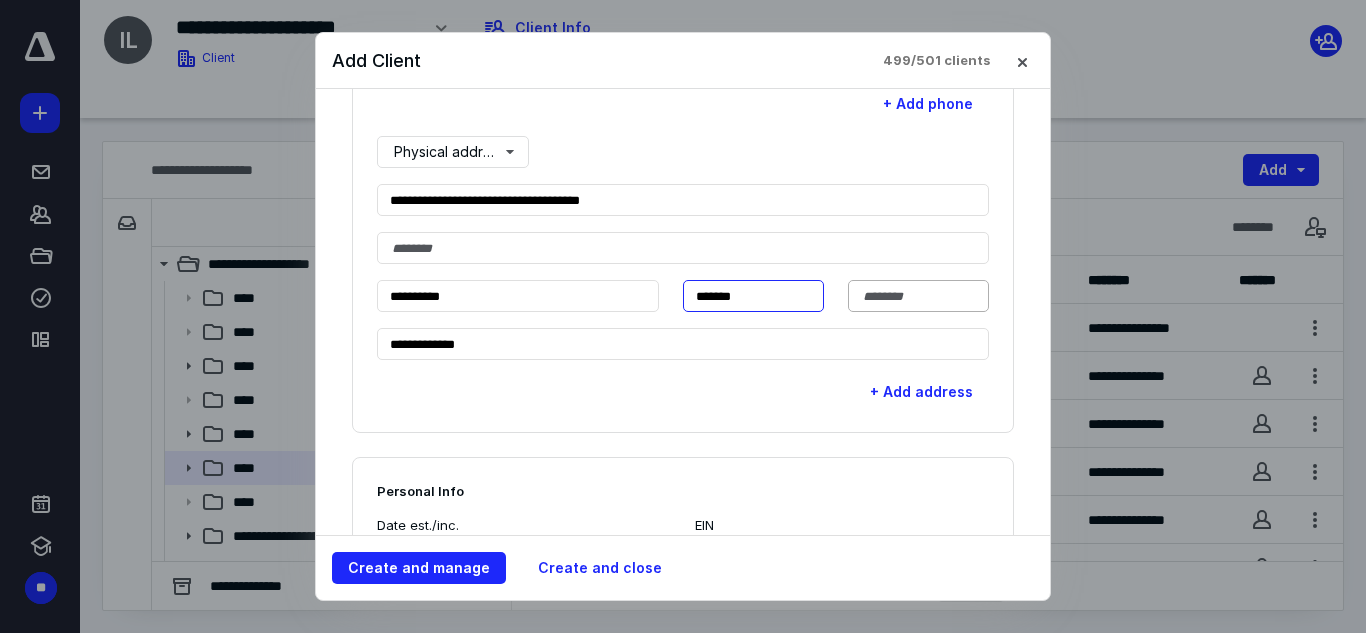 type on "*******" 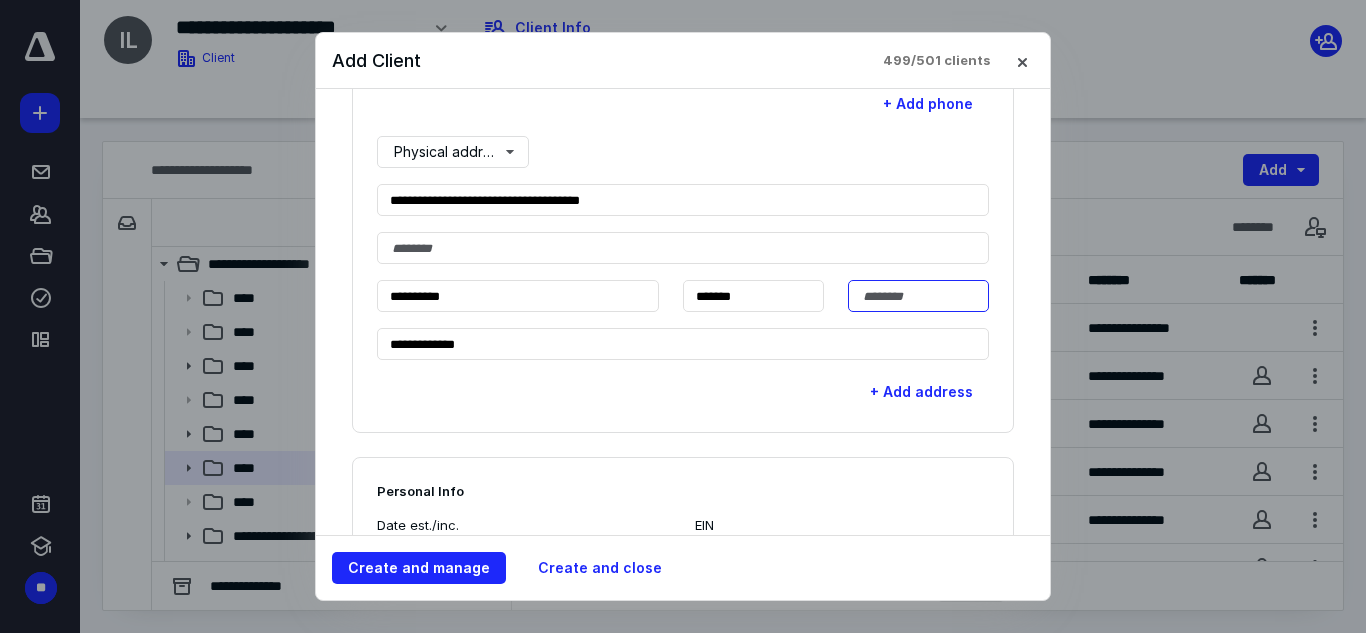 click at bounding box center [918, 296] 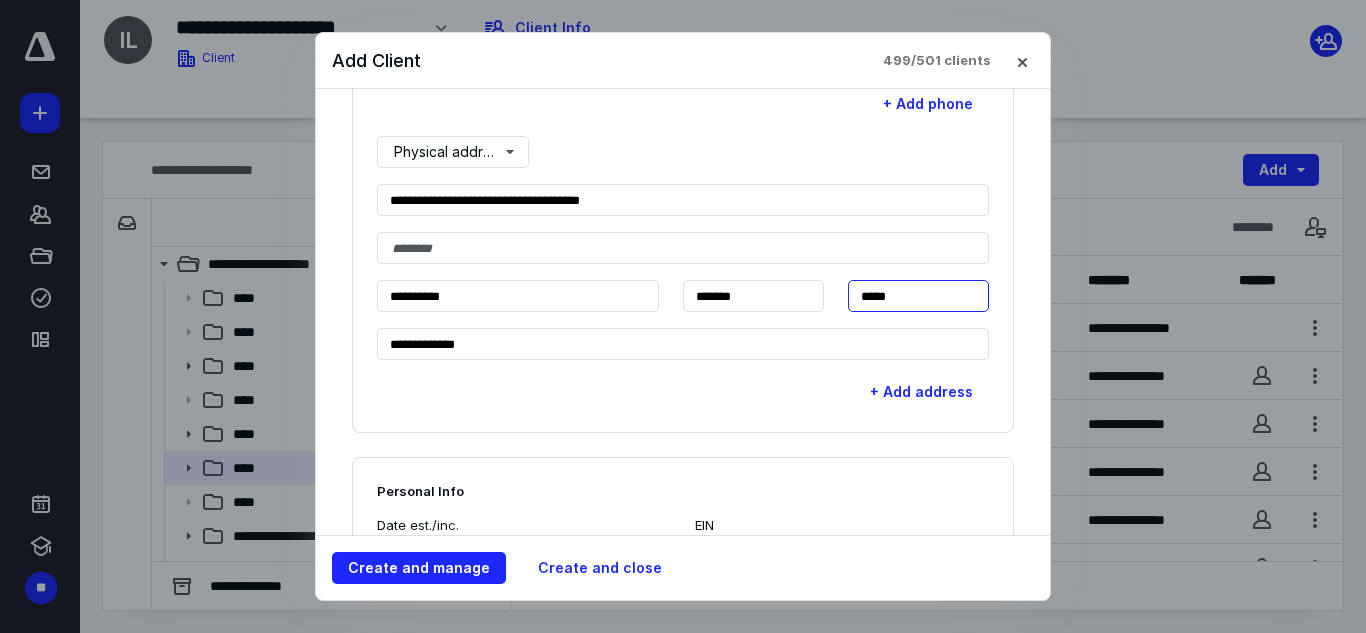 type on "*****" 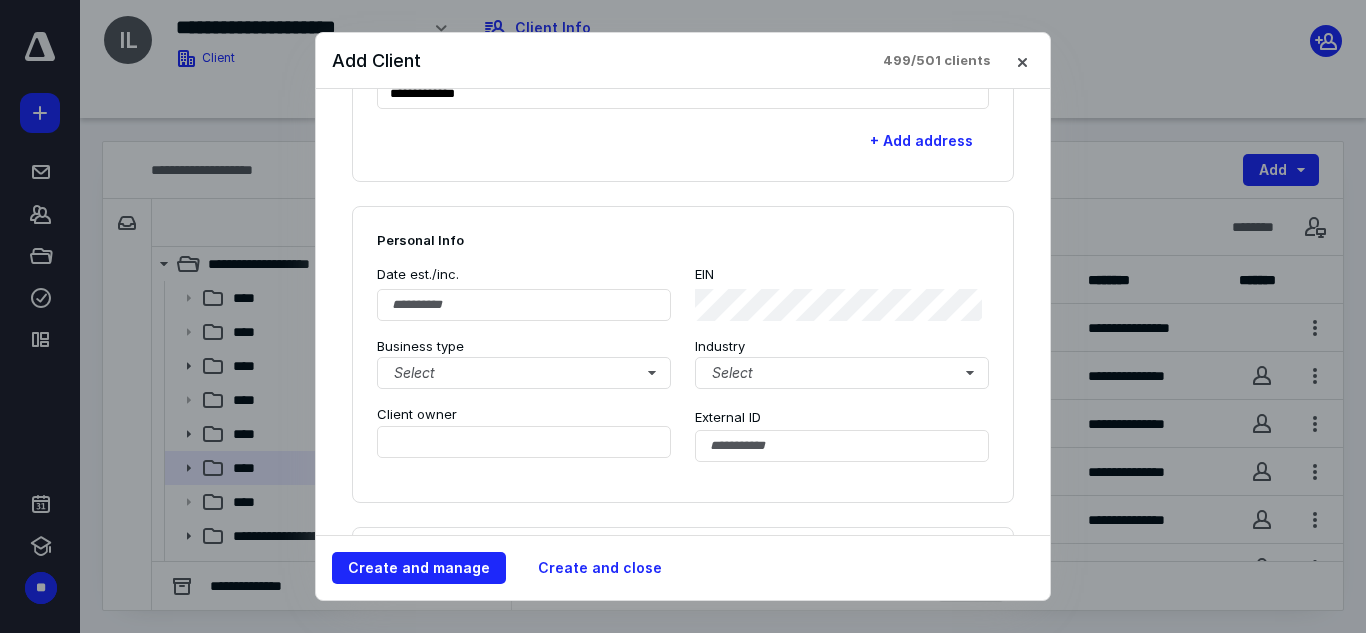 scroll, scrollTop: 999, scrollLeft: 0, axis: vertical 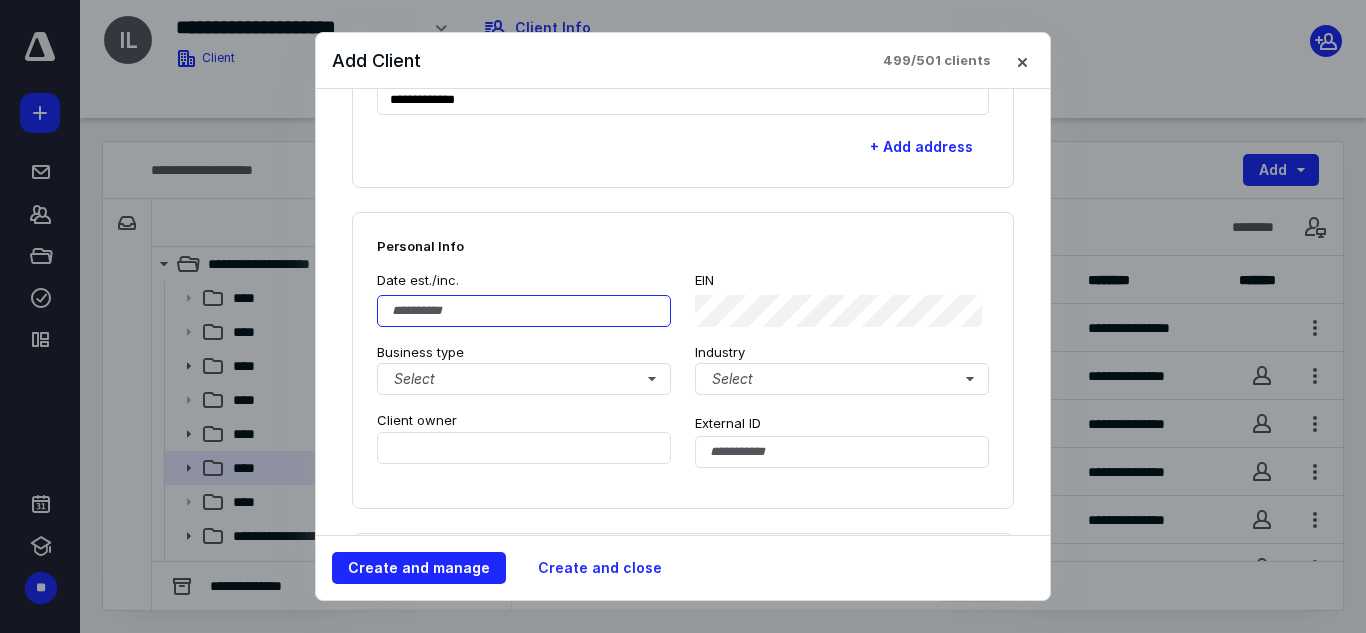 click at bounding box center [524, 311] 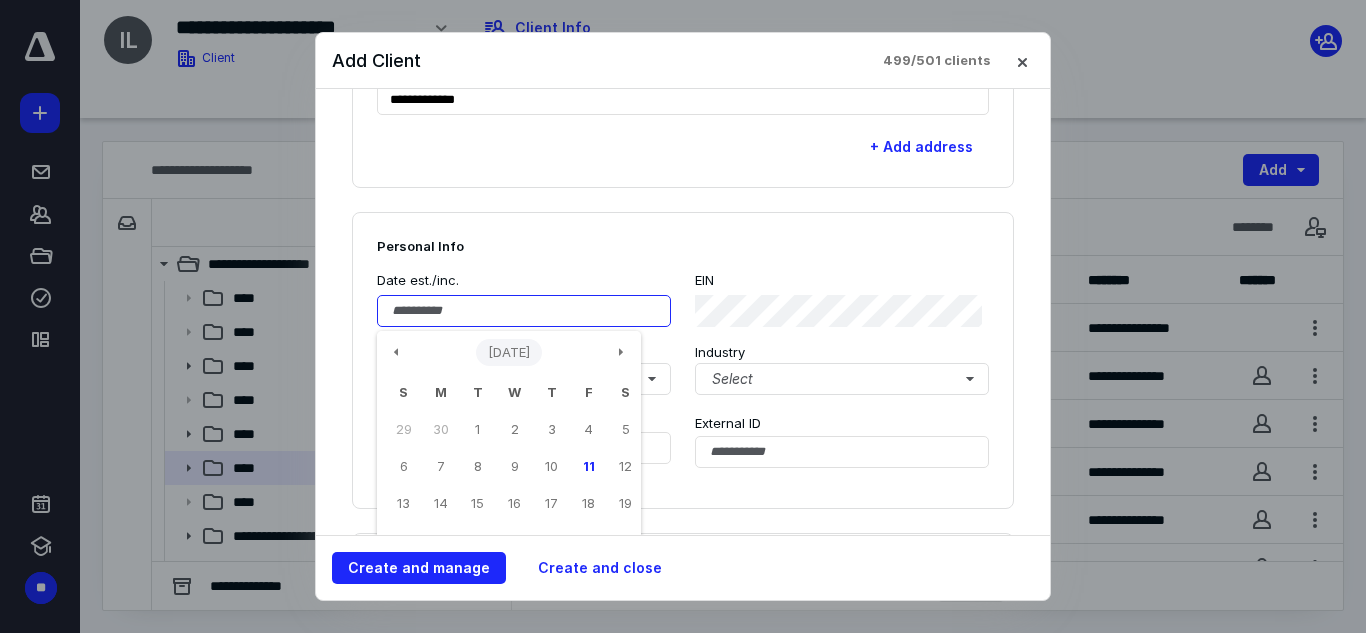 click on "July 2025" at bounding box center [509, 353] 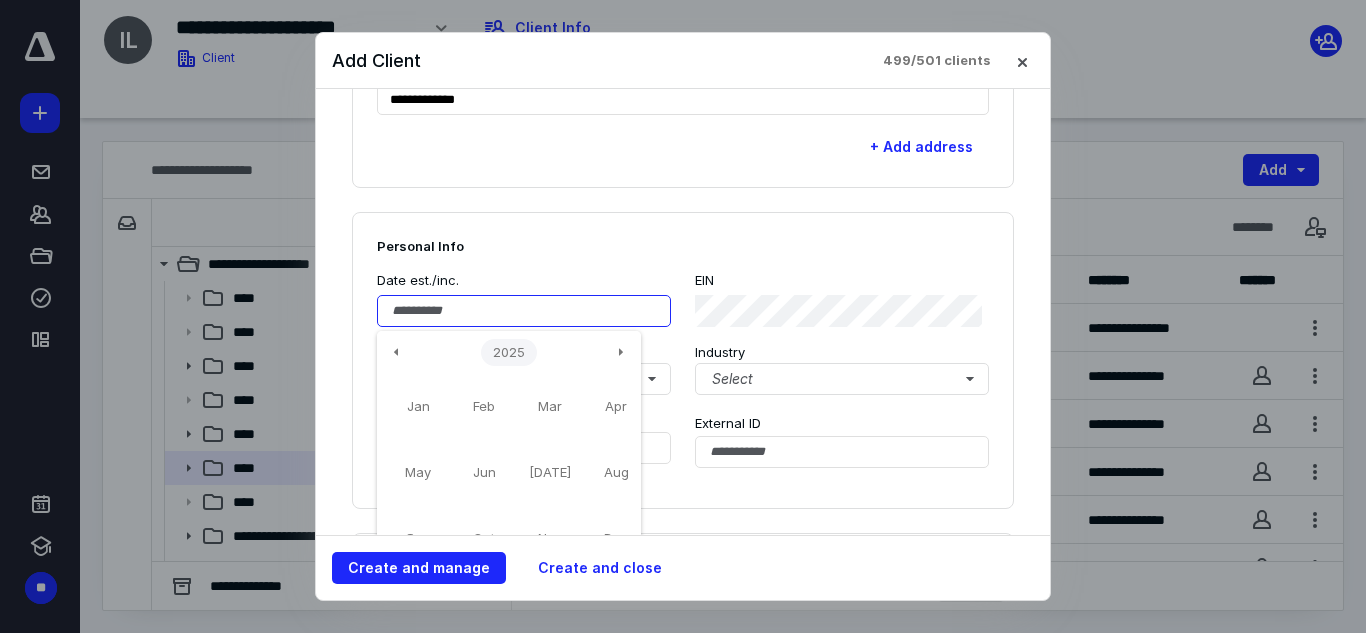 click on "2025" at bounding box center (509, 353) 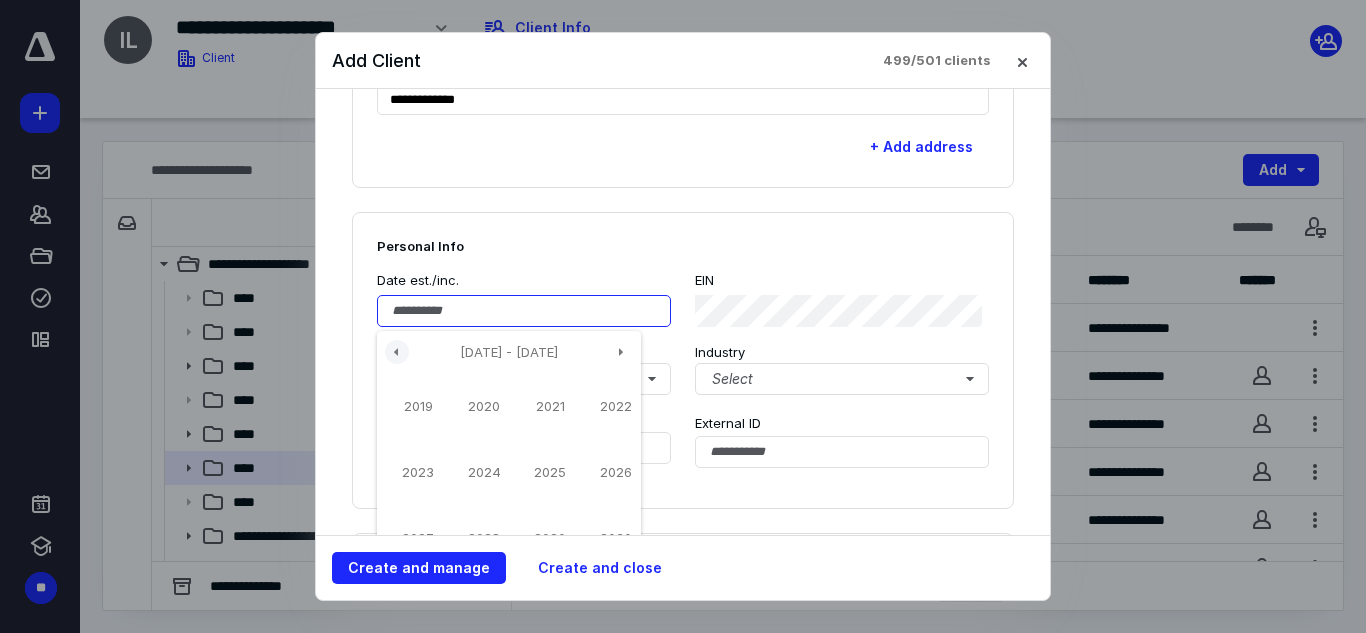 click at bounding box center (397, 352) 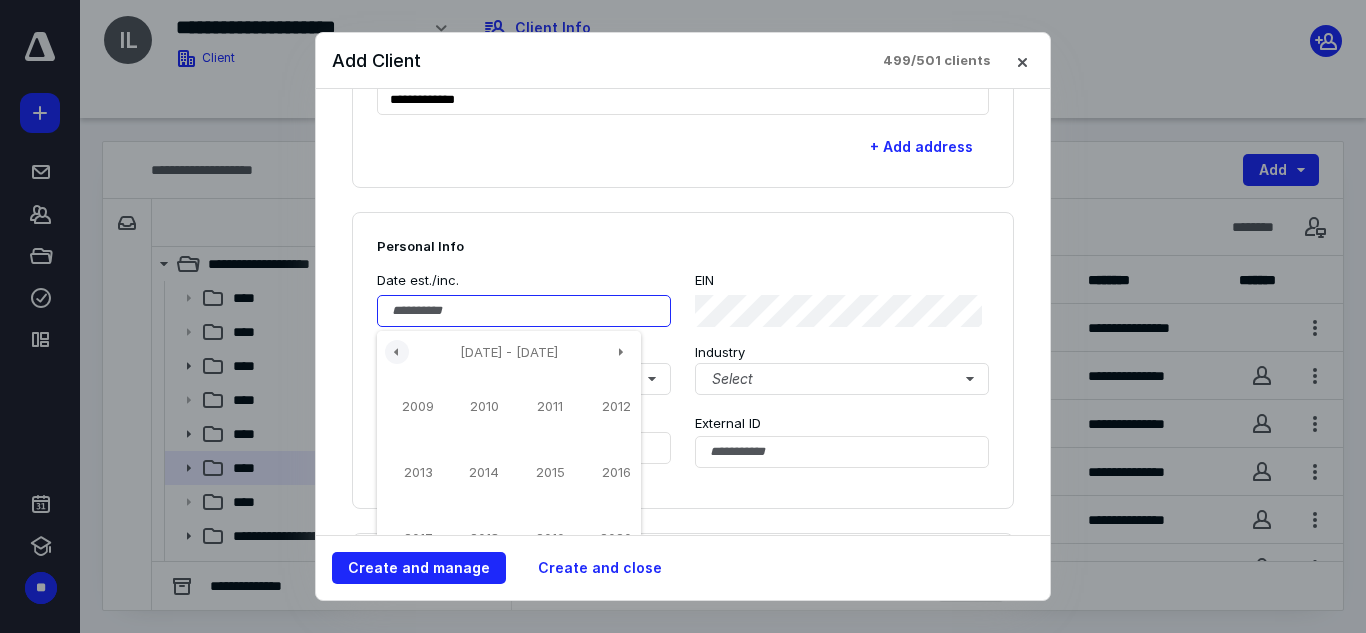 click at bounding box center (397, 352) 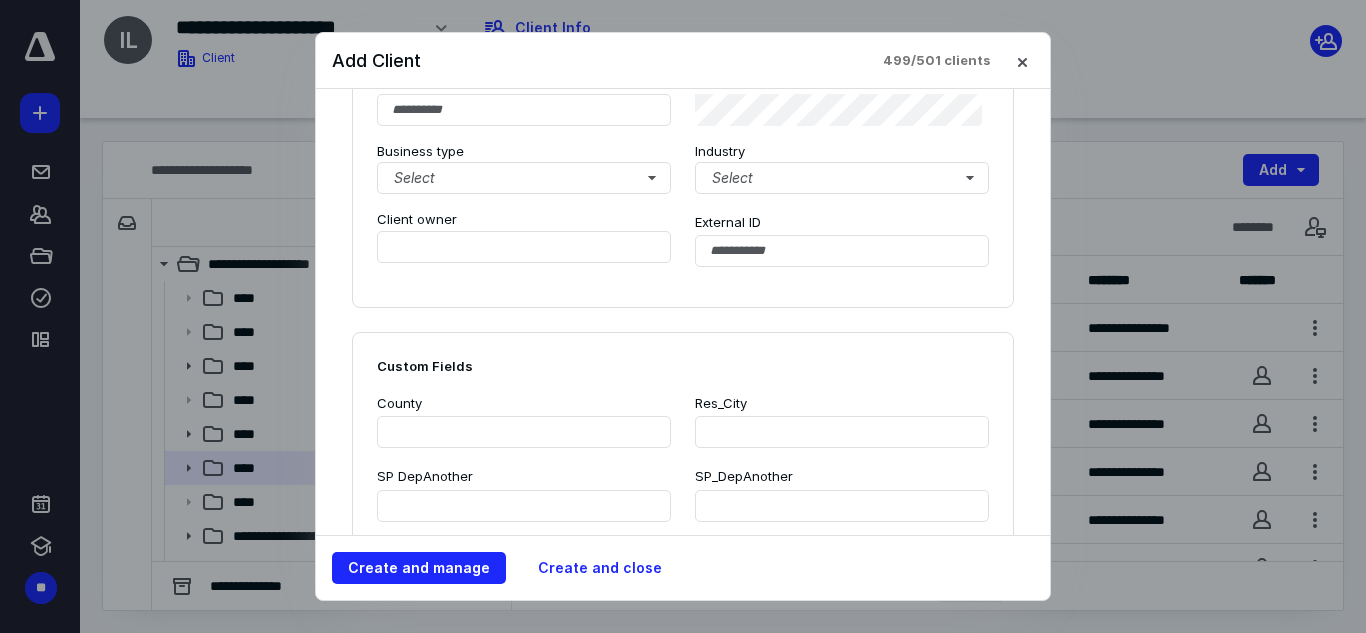 scroll, scrollTop: 1172, scrollLeft: 0, axis: vertical 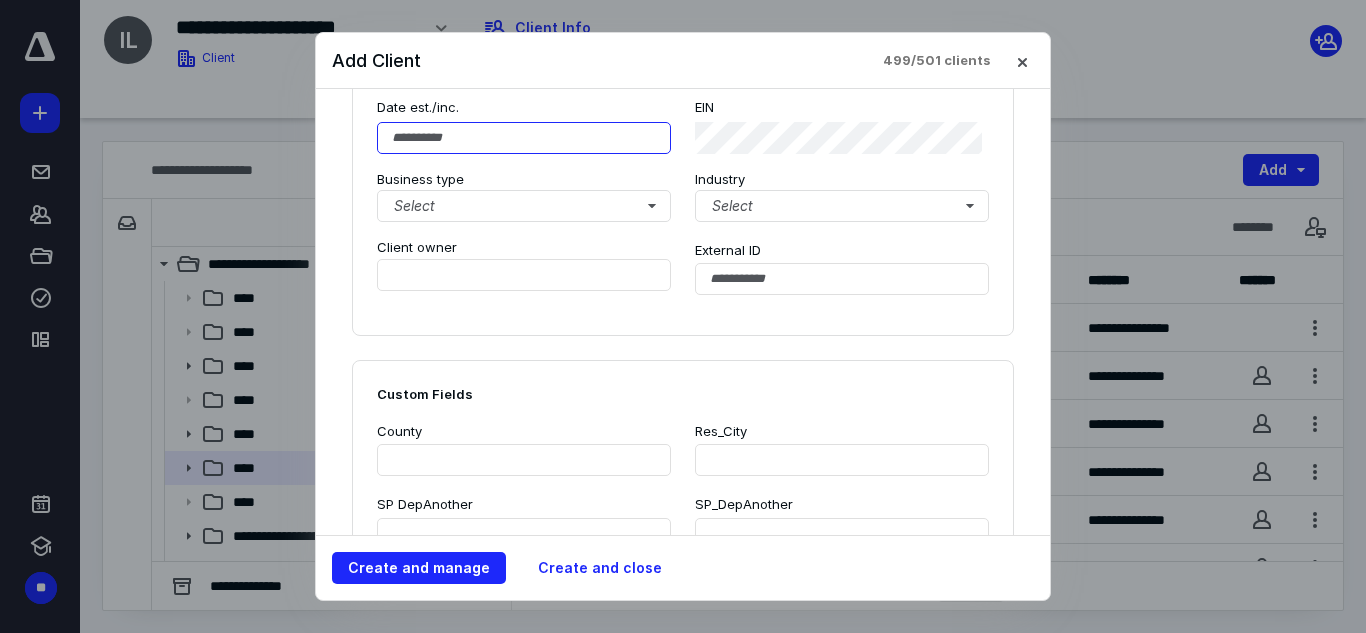 click at bounding box center (524, 138) 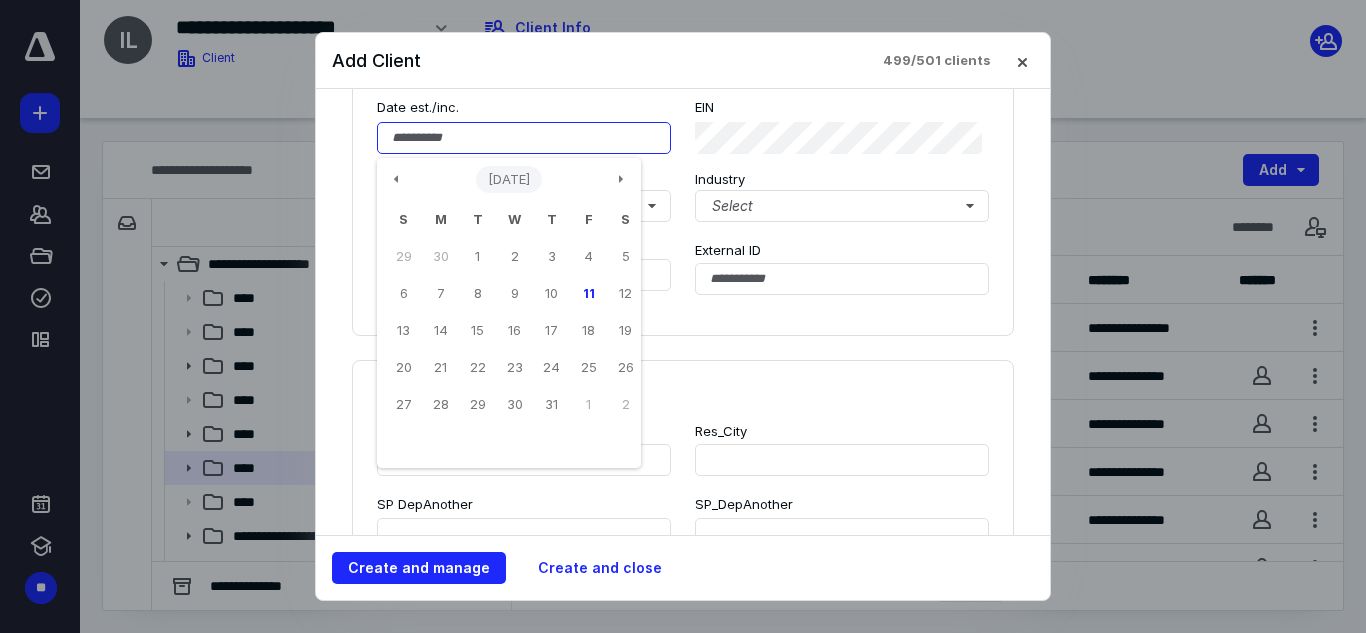 click on "July 2025" at bounding box center (509, 180) 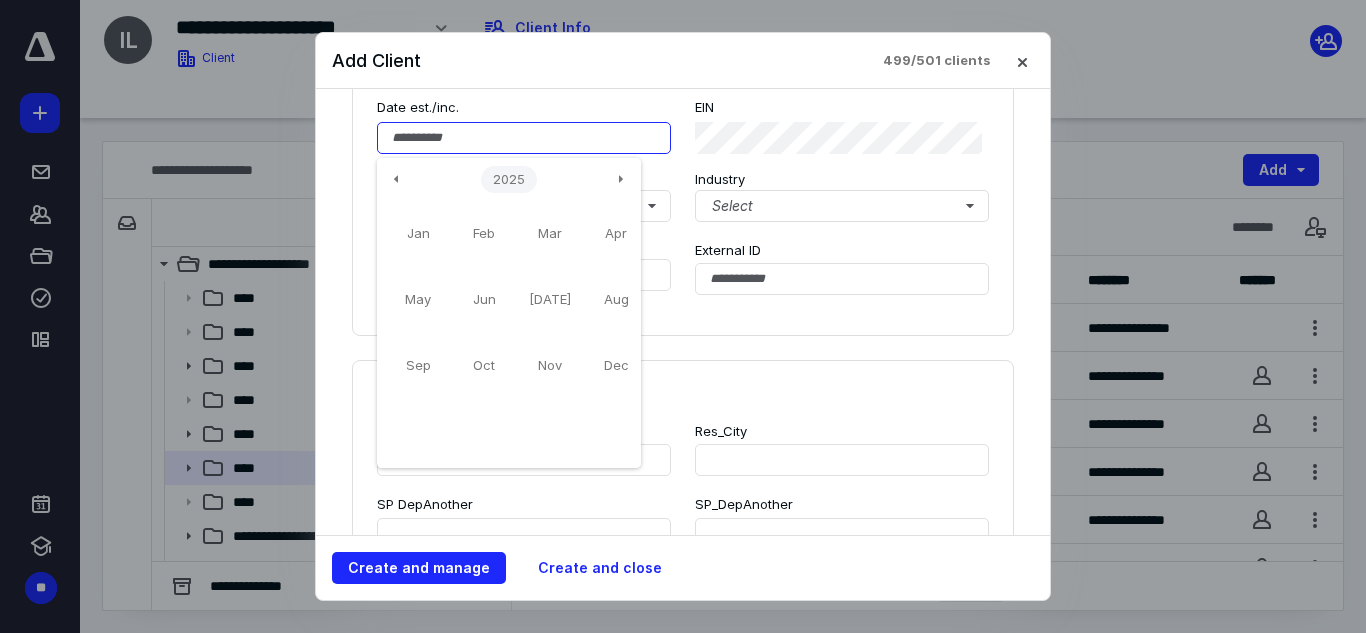click on "2025" at bounding box center [509, 180] 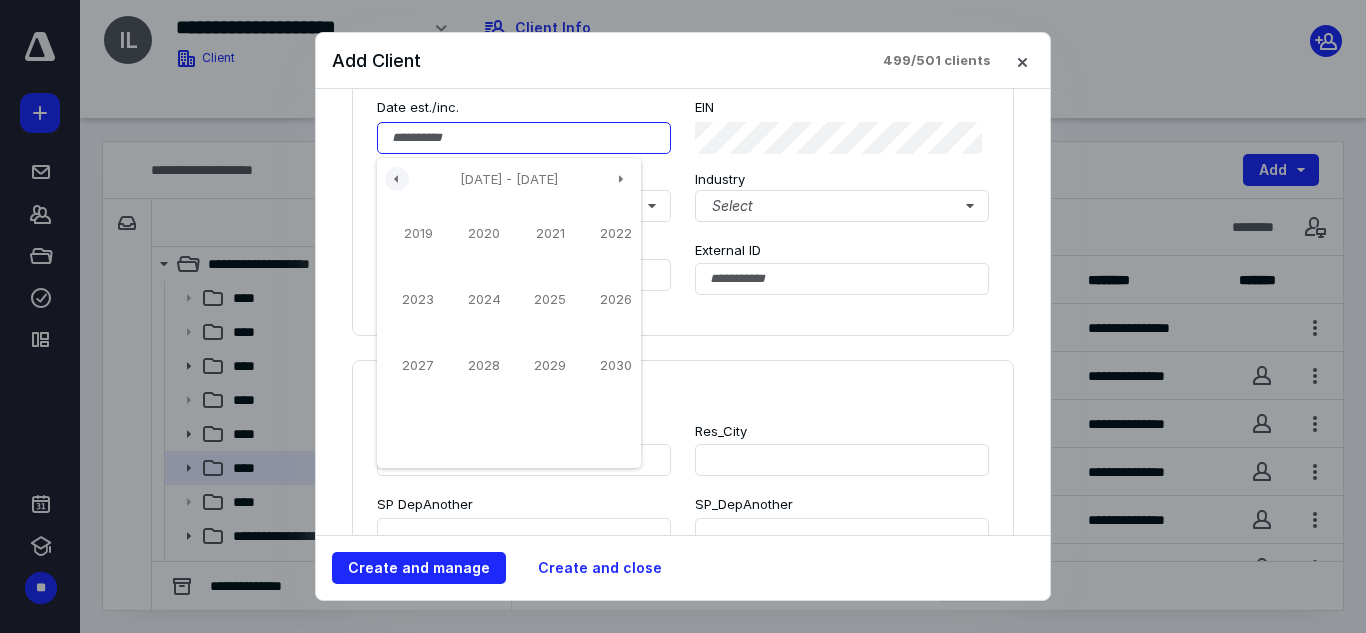 click at bounding box center [397, 179] 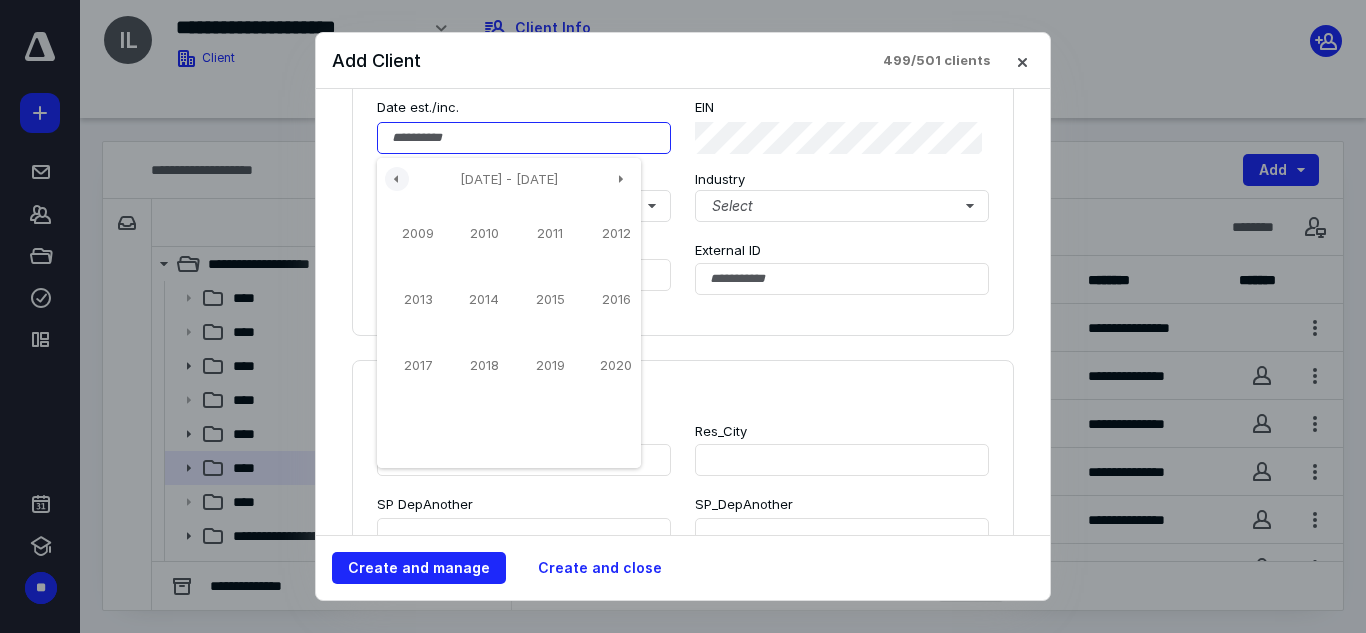 click at bounding box center (397, 179) 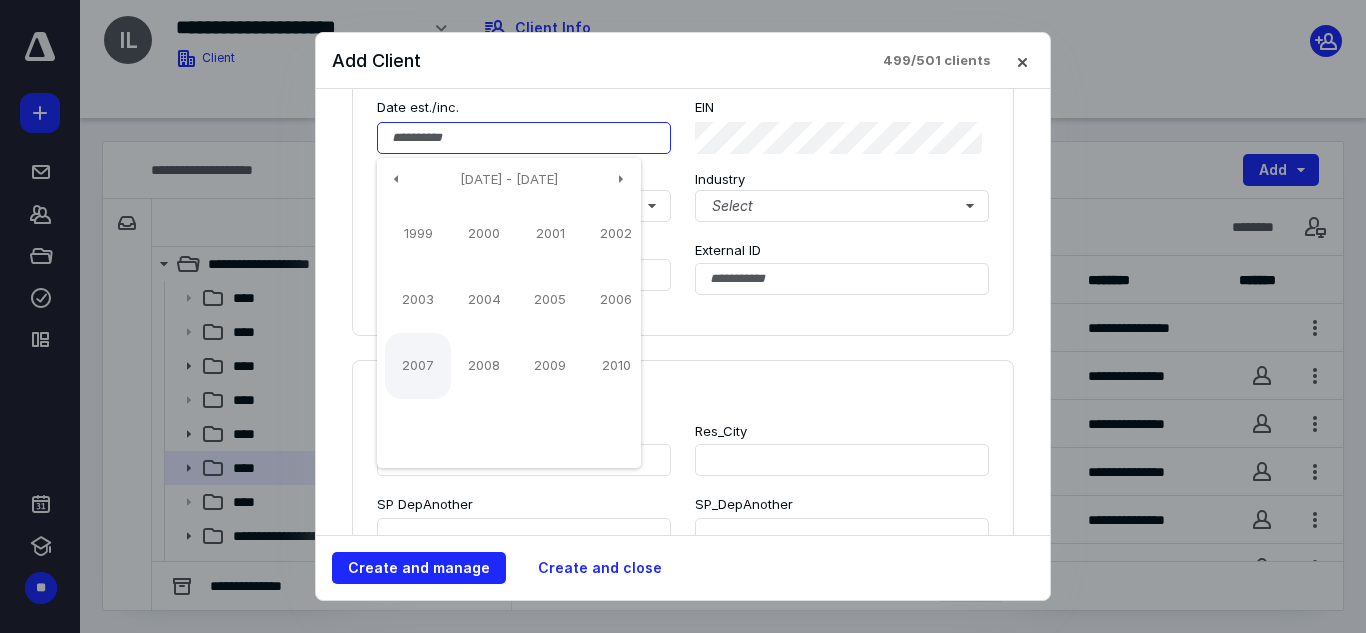 click on "2007" at bounding box center [418, 366] 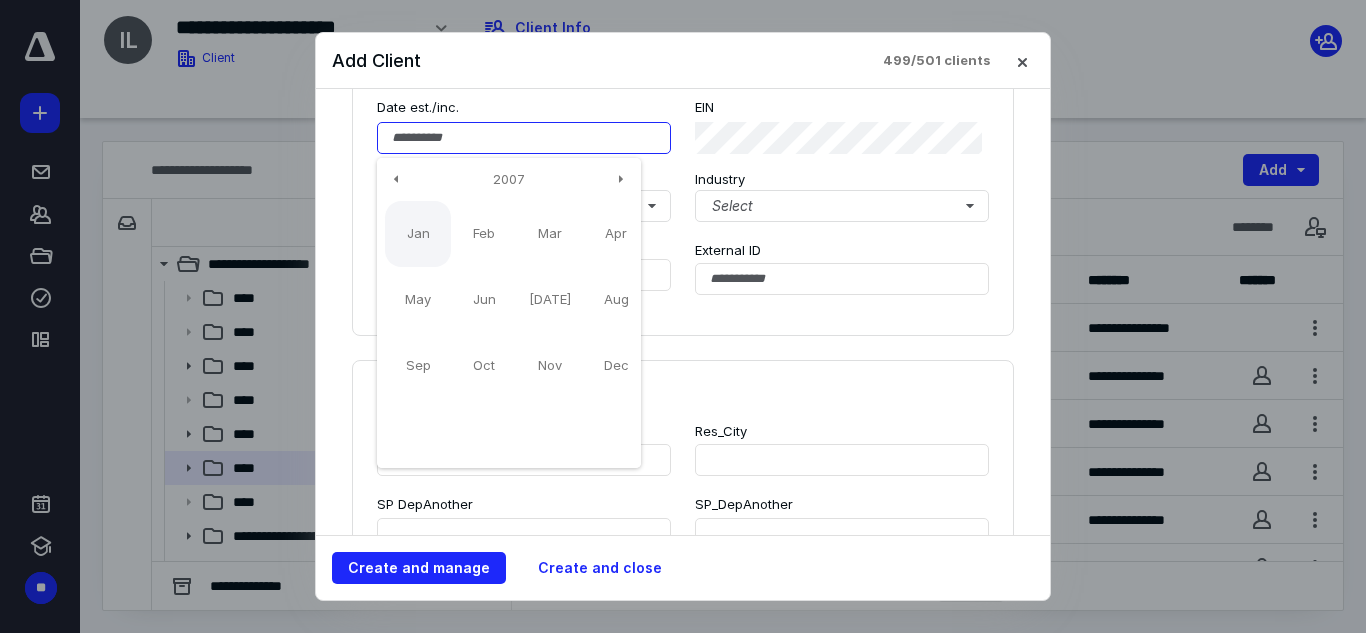 click on "Jan" at bounding box center [418, 234] 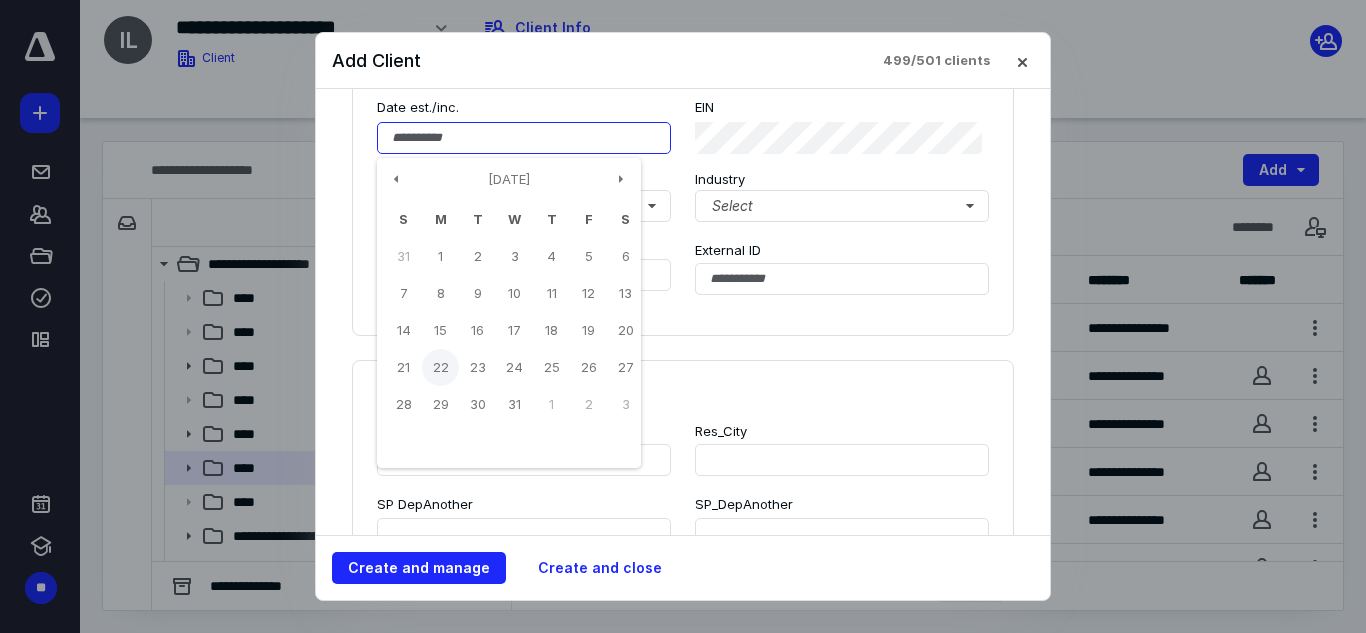 click on "22" at bounding box center [440, 367] 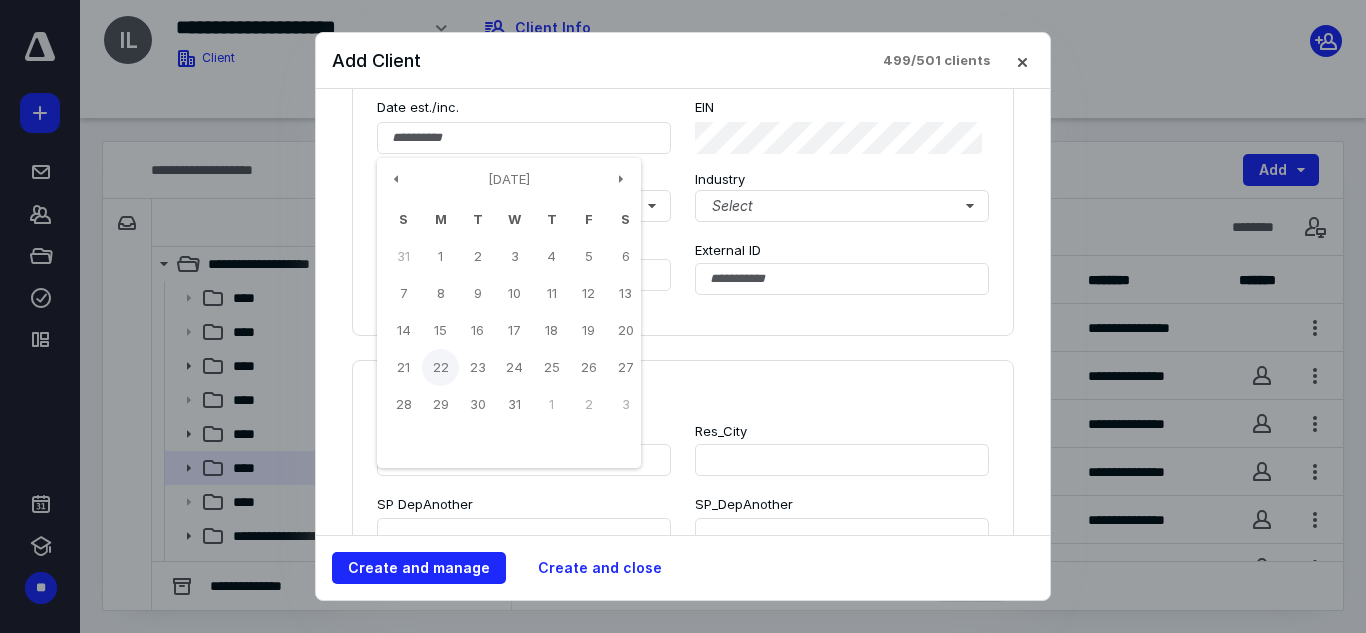 type on "**********" 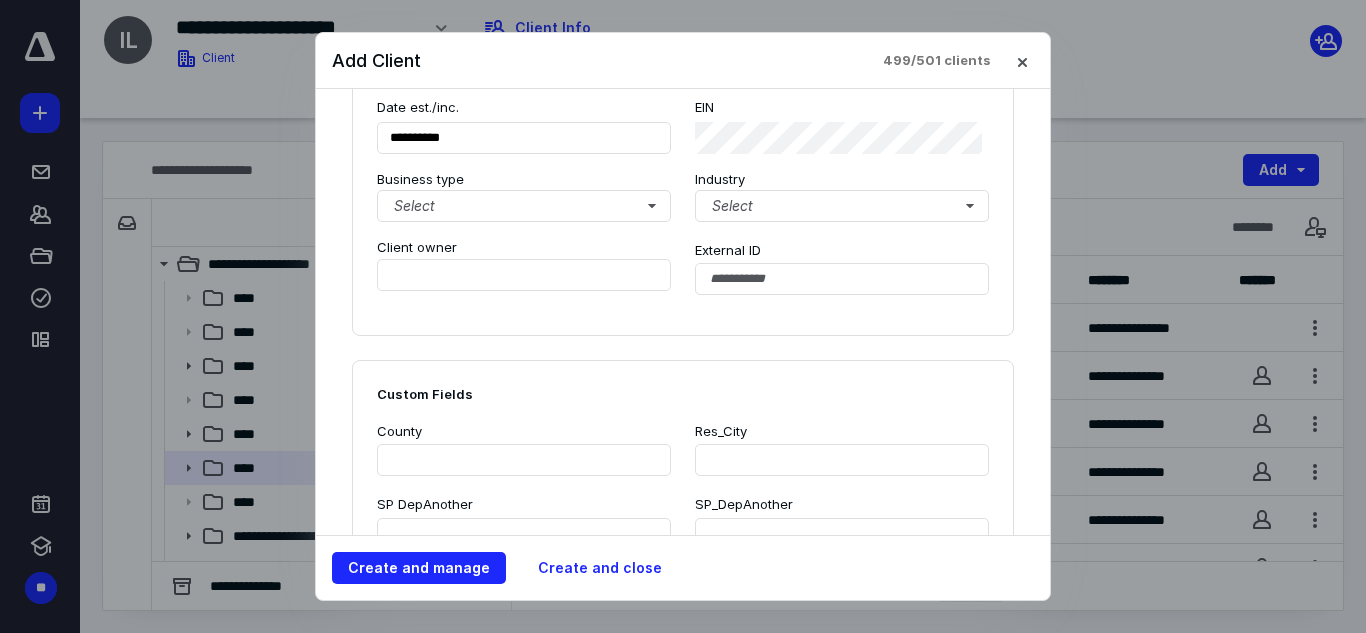 click on "Custom Fields County Res_City SP DepAnother SP_DepAnother TP DepAnother TP_DepAnother Source Select Additional information Contact person" at bounding box center (683, 626) 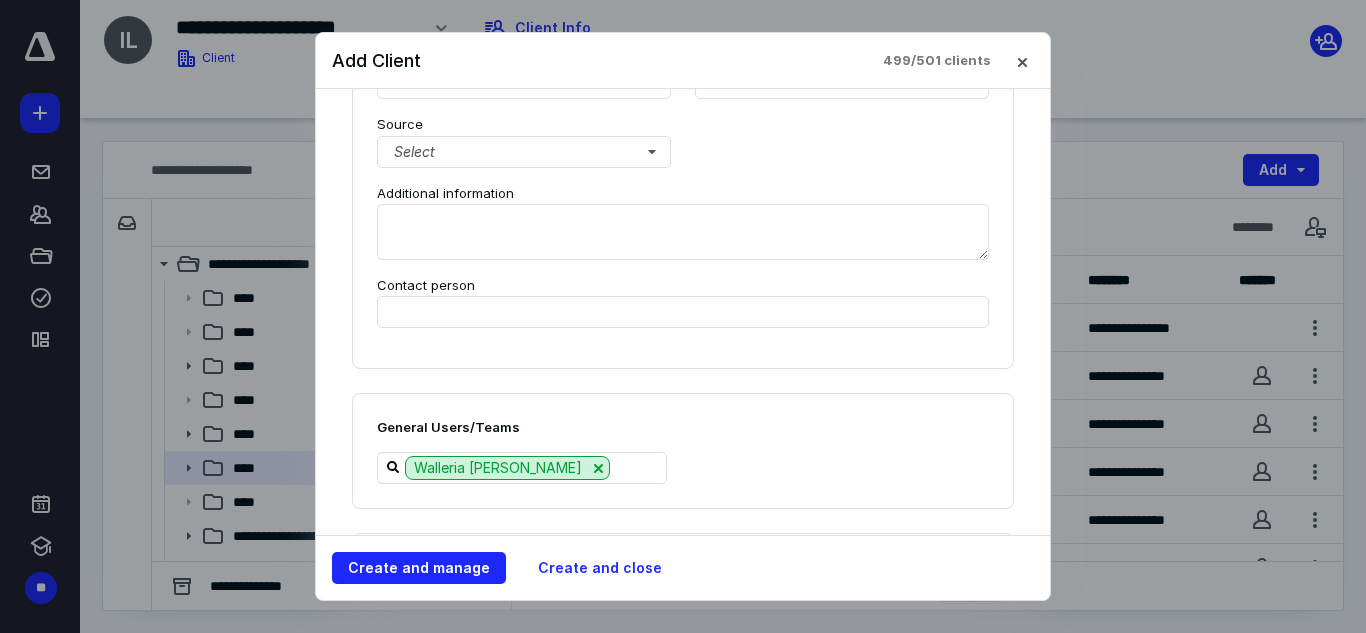 scroll, scrollTop: 1732, scrollLeft: 0, axis: vertical 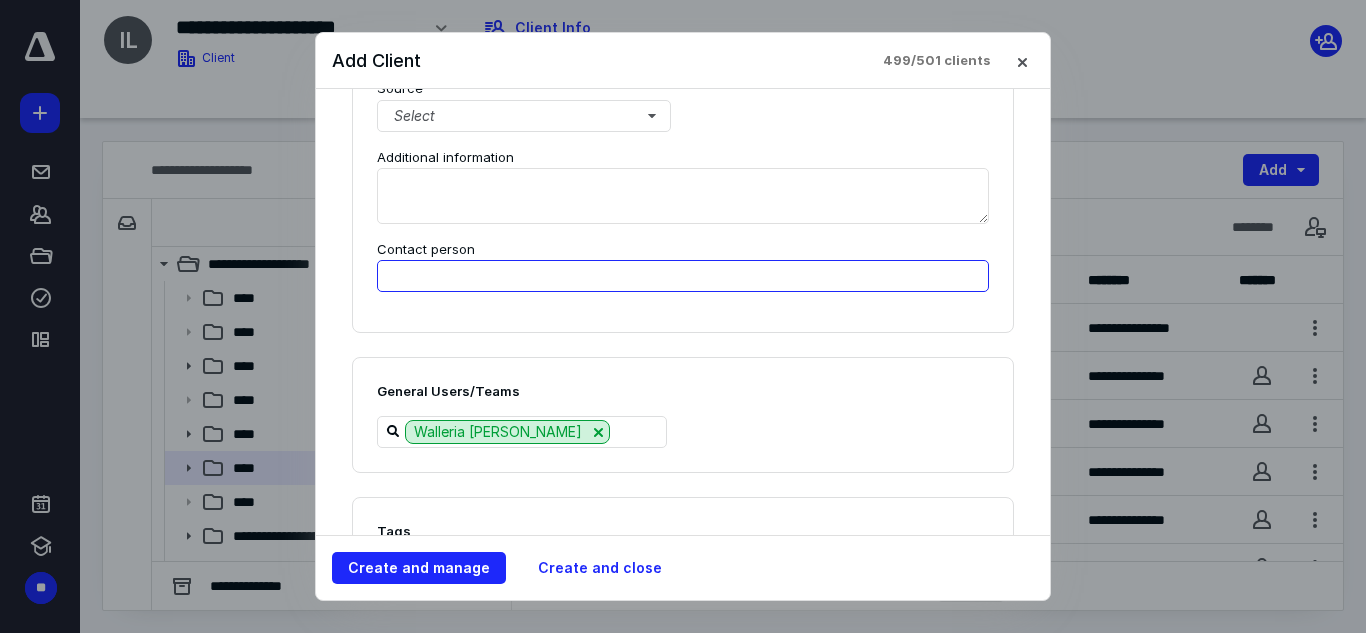 click at bounding box center (683, 276) 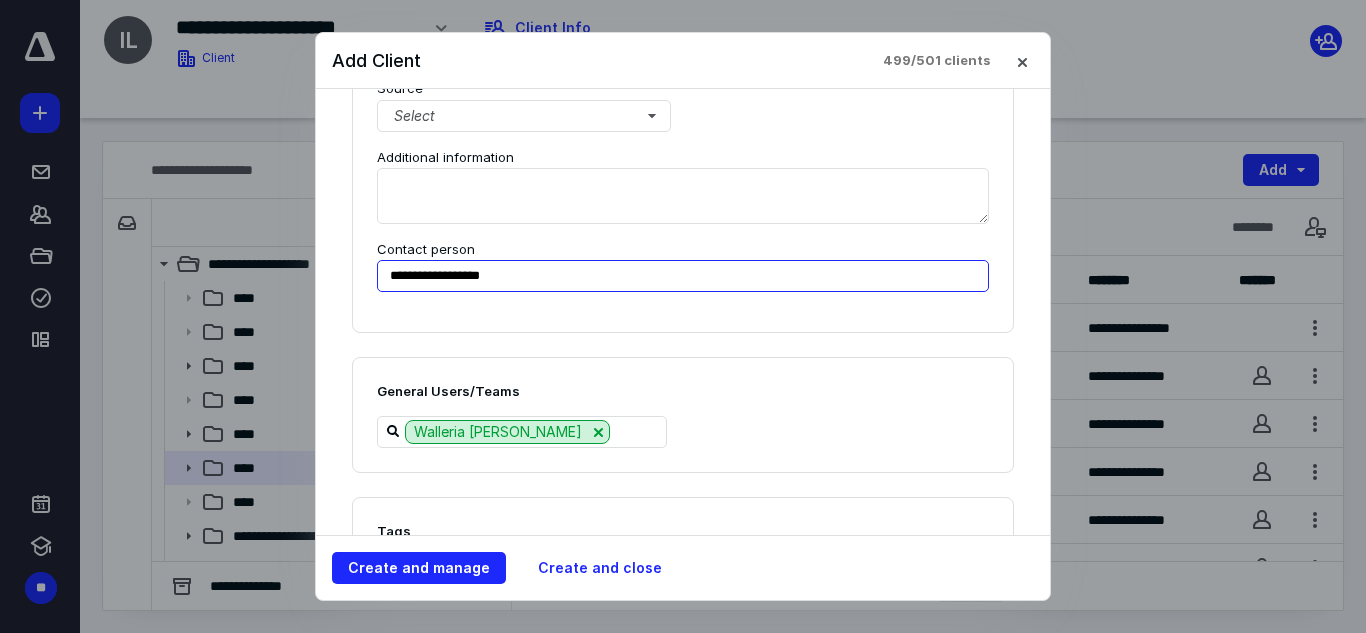 drag, startPoint x: 479, startPoint y: 277, endPoint x: 334, endPoint y: 266, distance: 145.41664 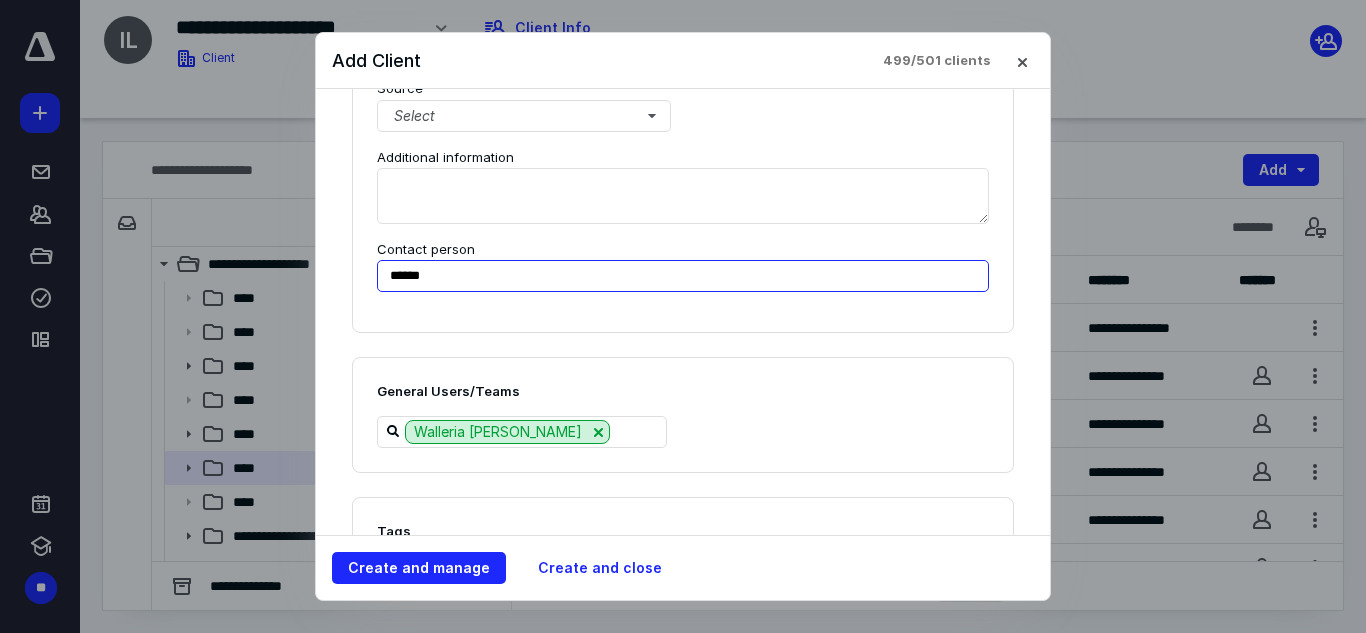 click on "******" at bounding box center (683, 276) 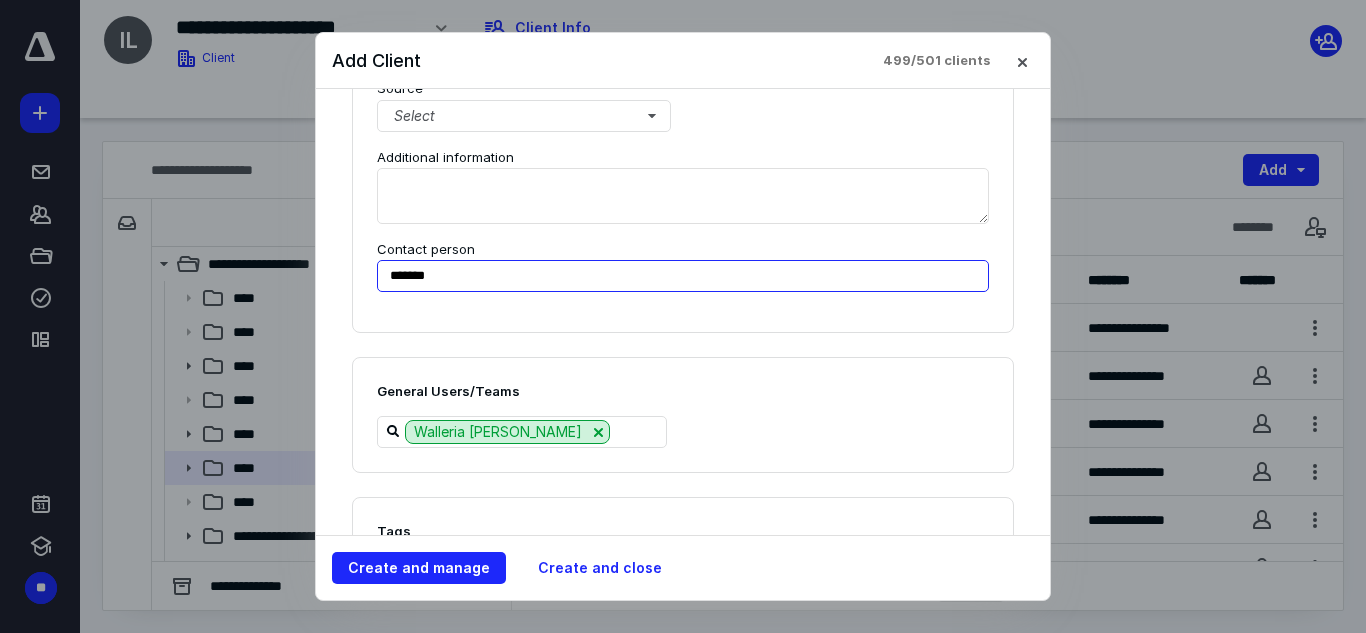 paste on "**********" 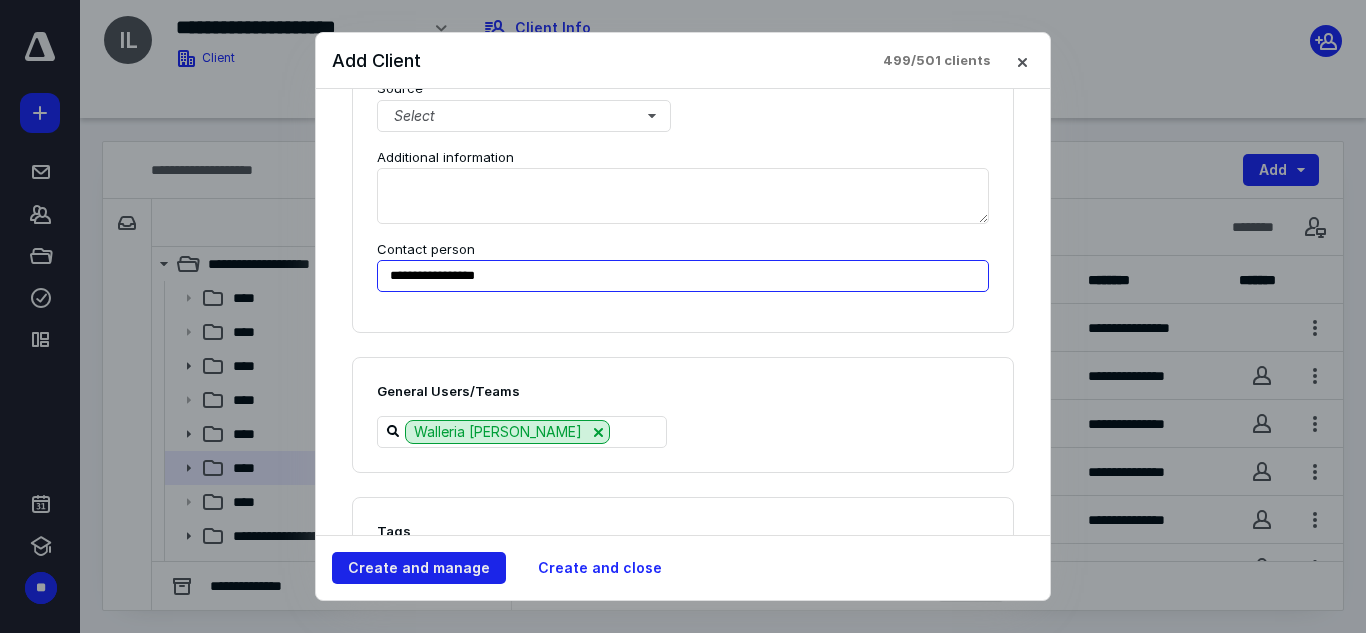 type on "**********" 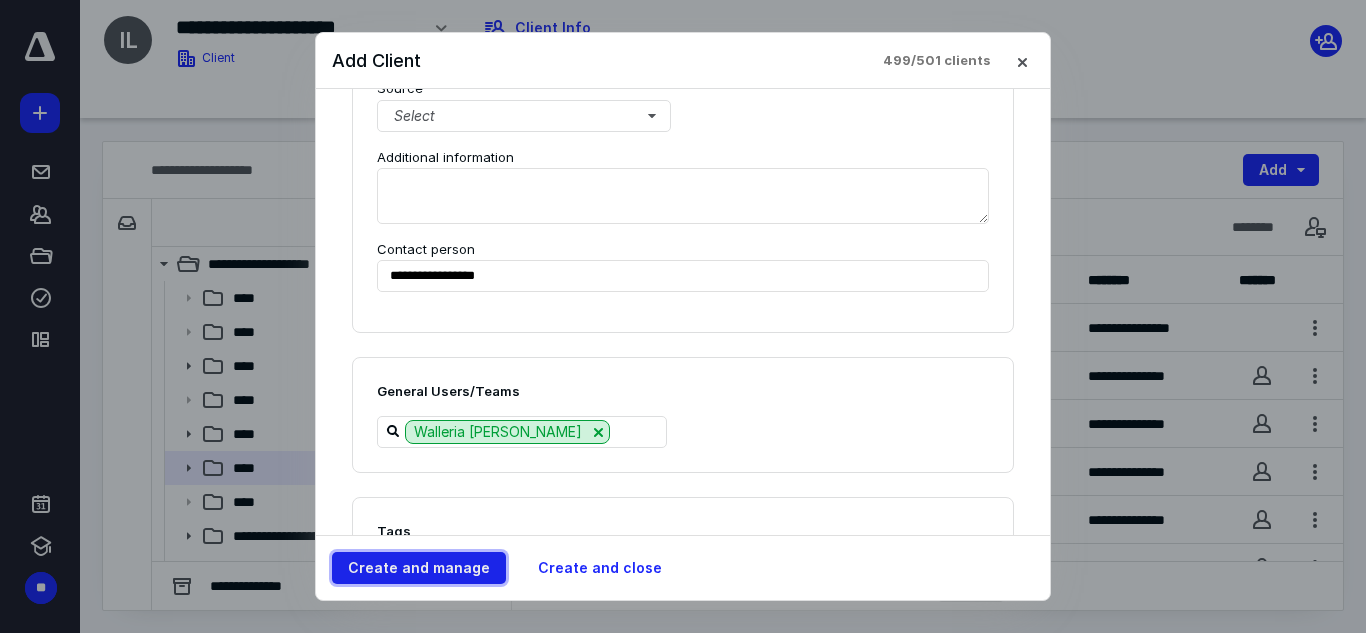 click on "Create and manage" at bounding box center (419, 568) 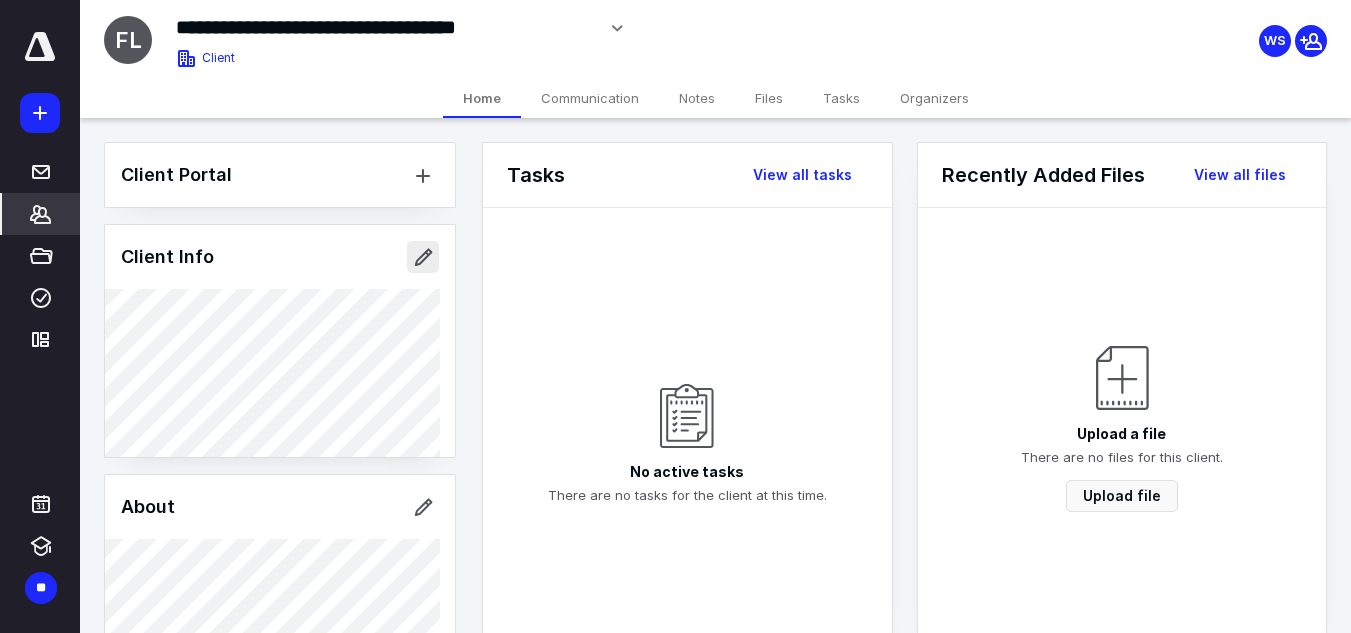 click at bounding box center (423, 257) 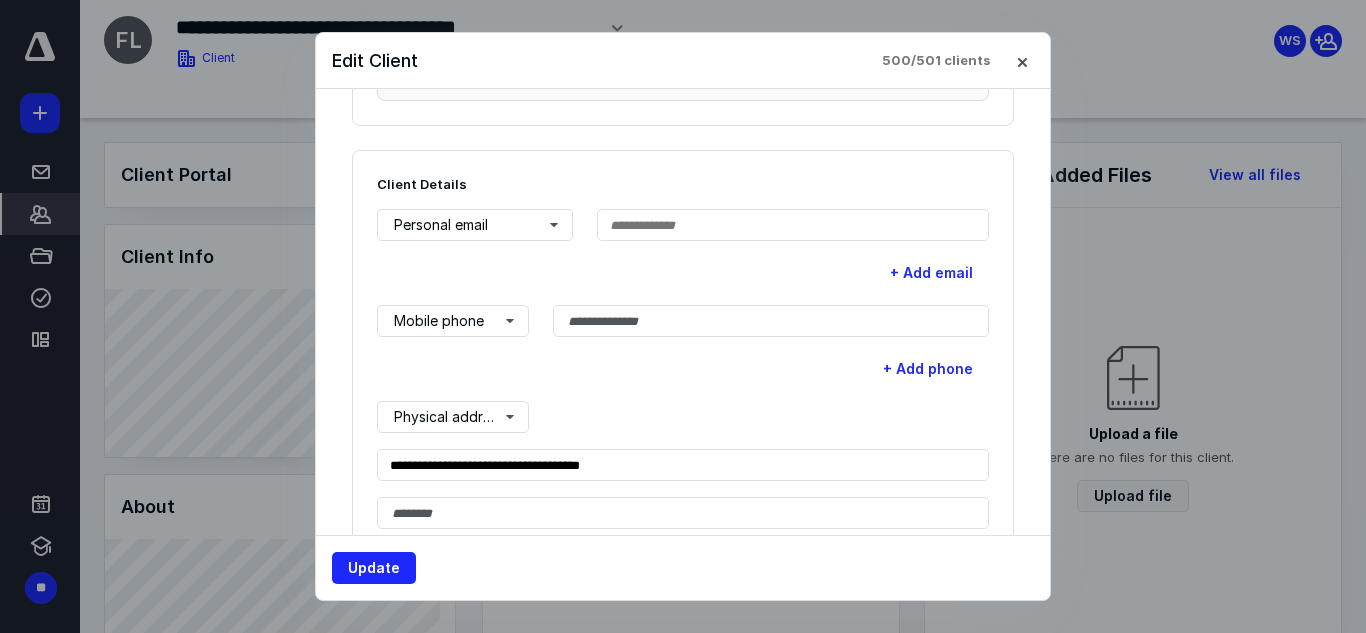 scroll, scrollTop: 467, scrollLeft: 0, axis: vertical 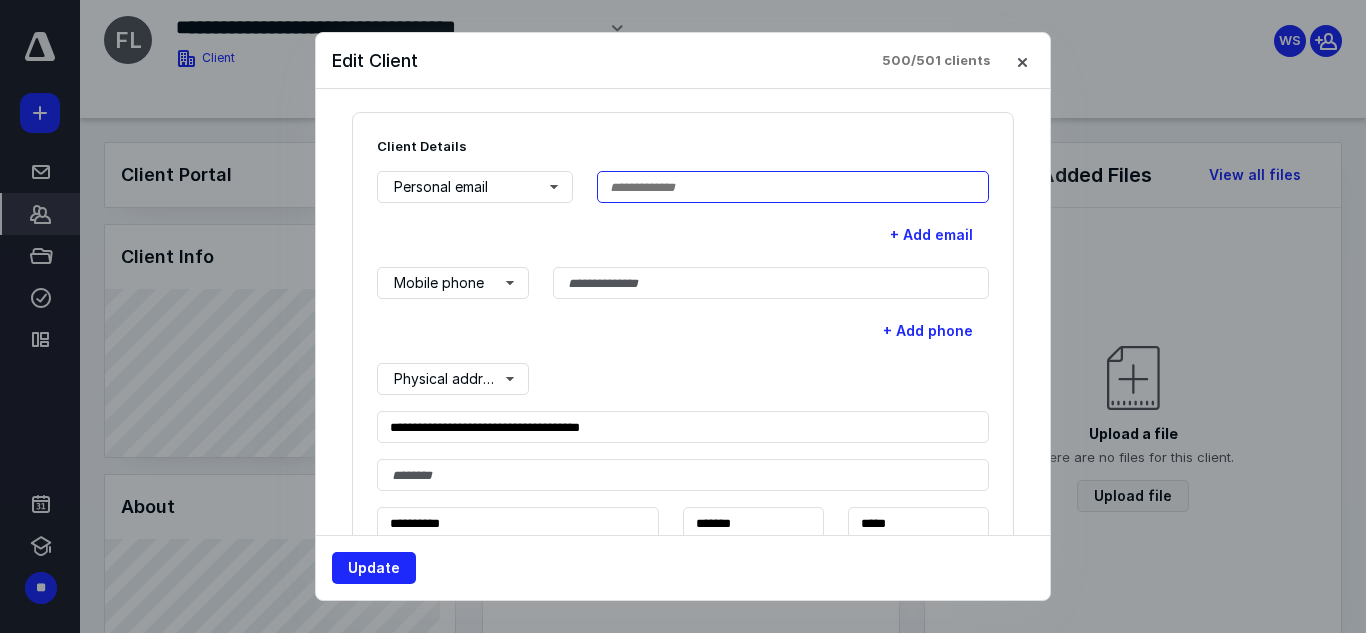 click at bounding box center [793, 187] 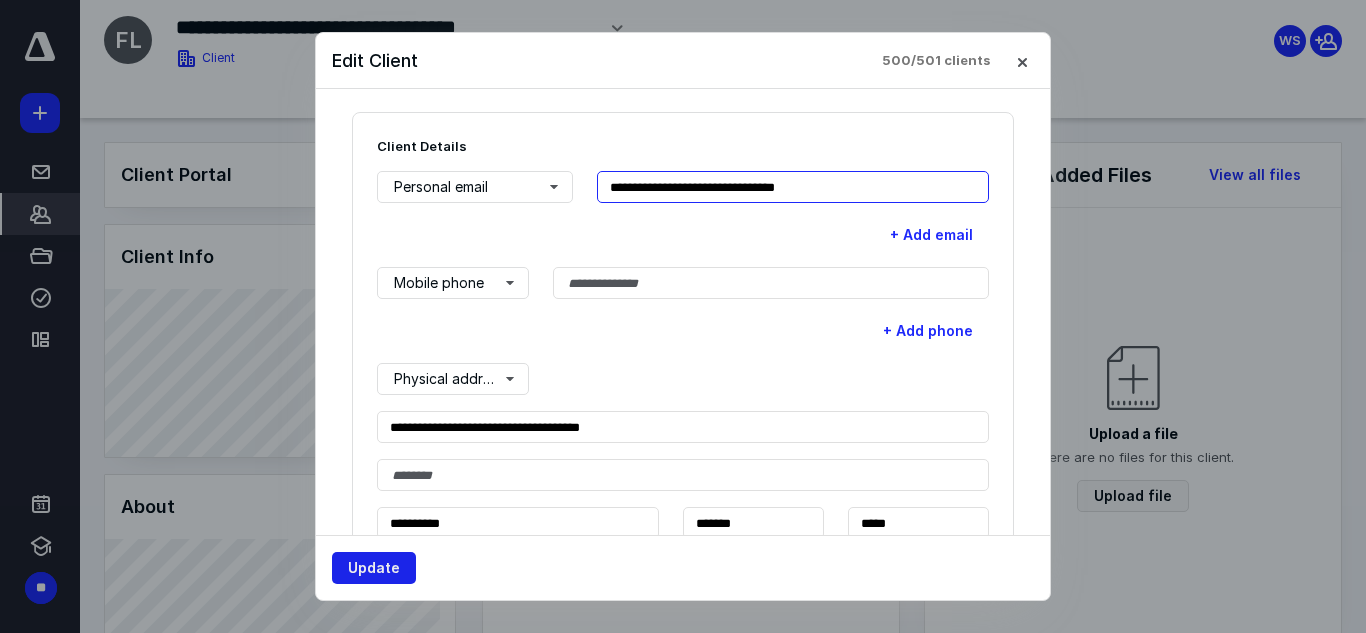 type on "**********" 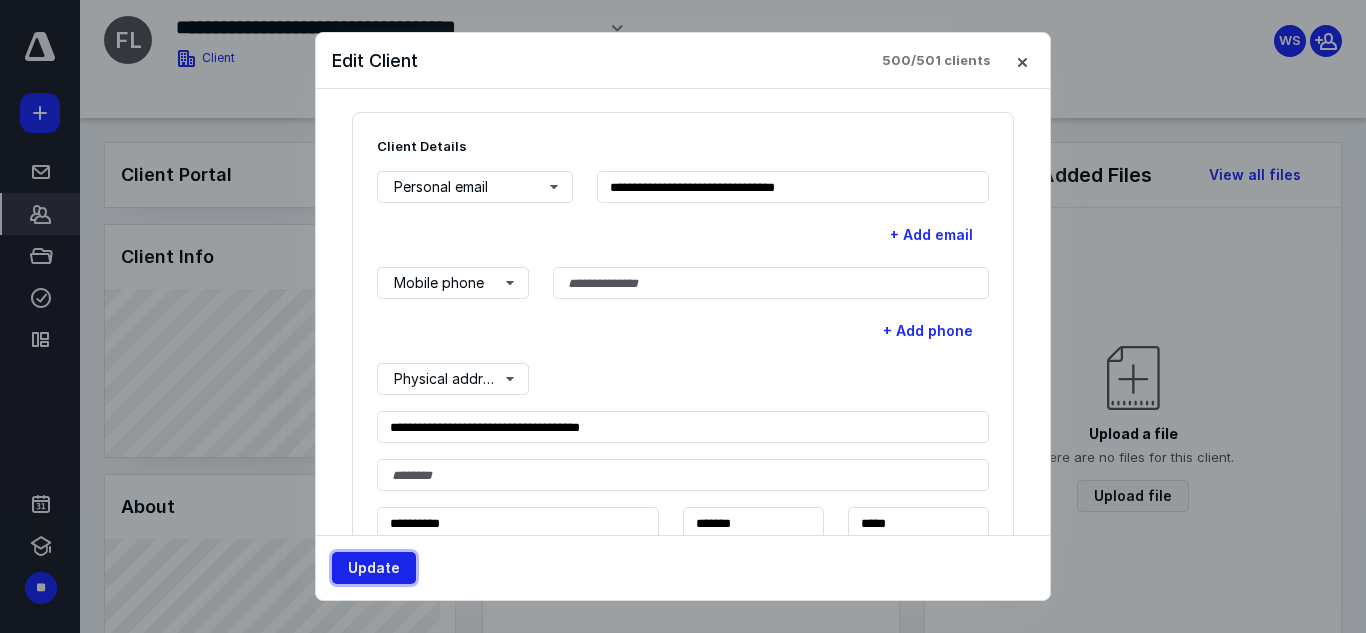 click on "Update" at bounding box center [374, 568] 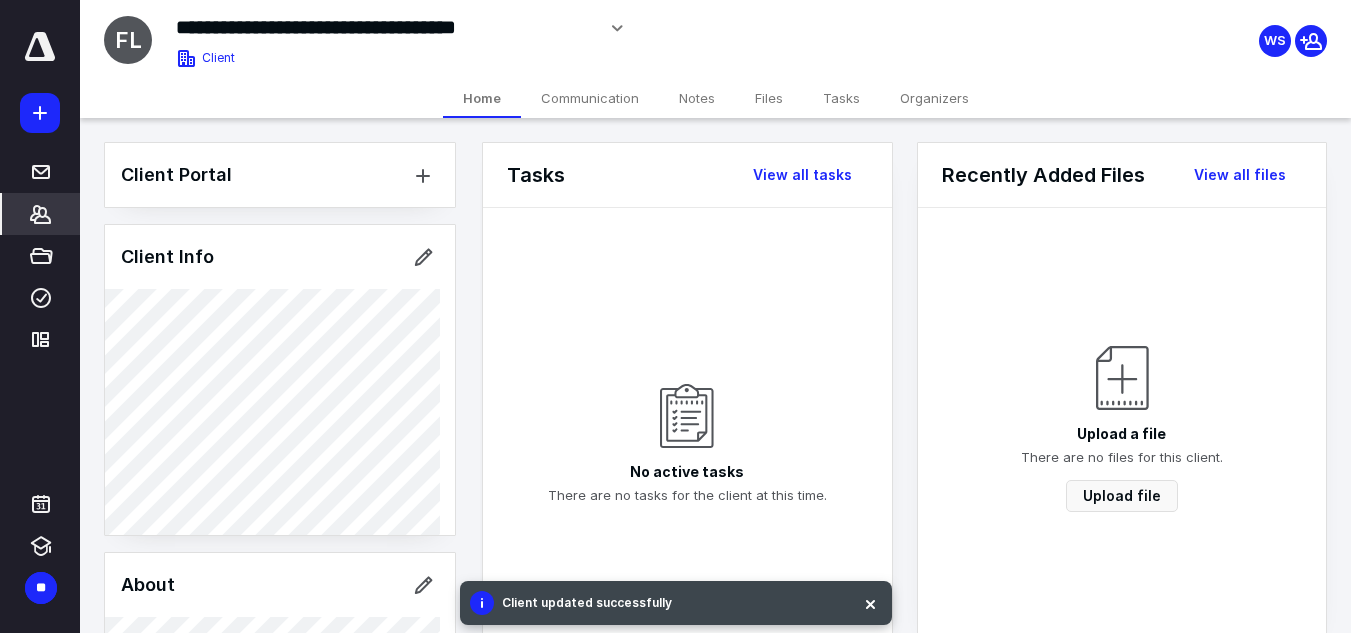 click on "Files" at bounding box center (769, 98) 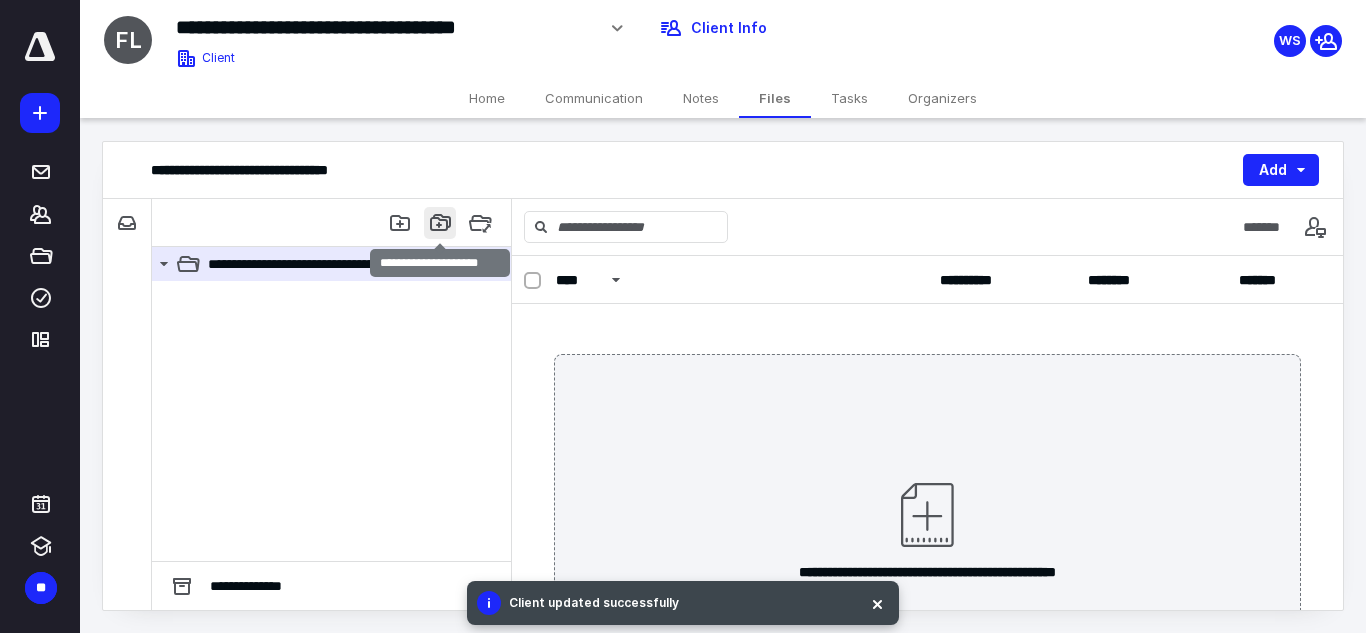 click at bounding box center [440, 223] 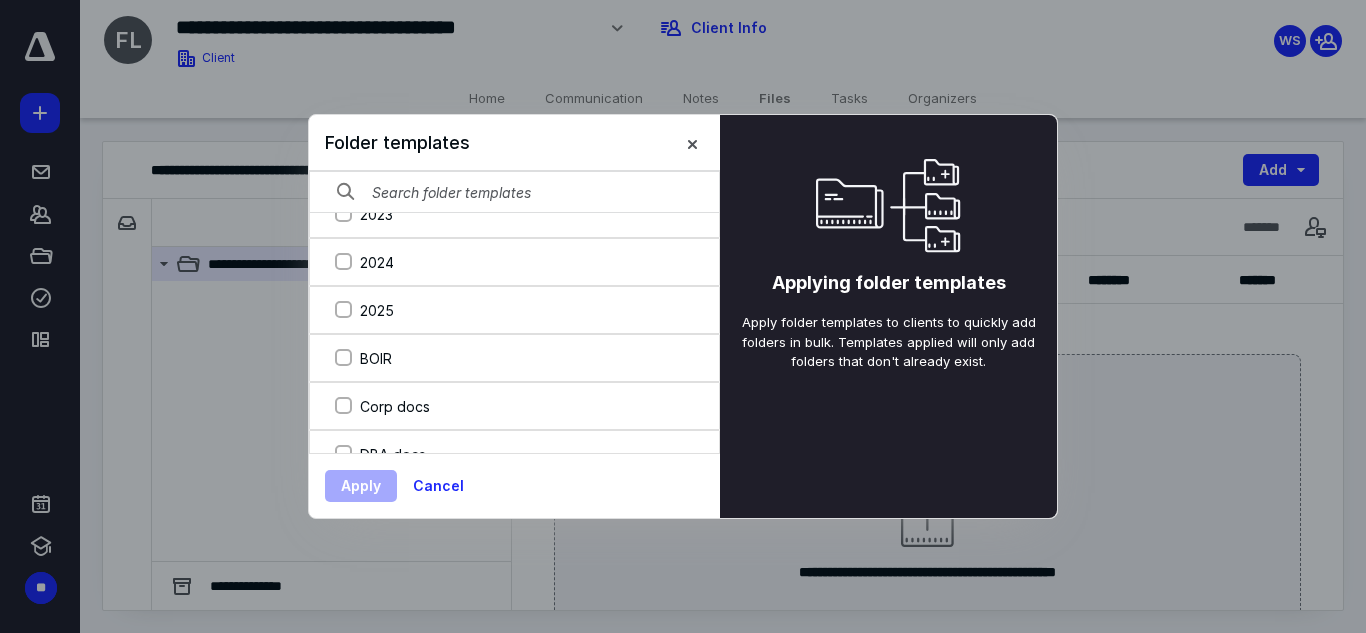 scroll, scrollTop: 227, scrollLeft: 0, axis: vertical 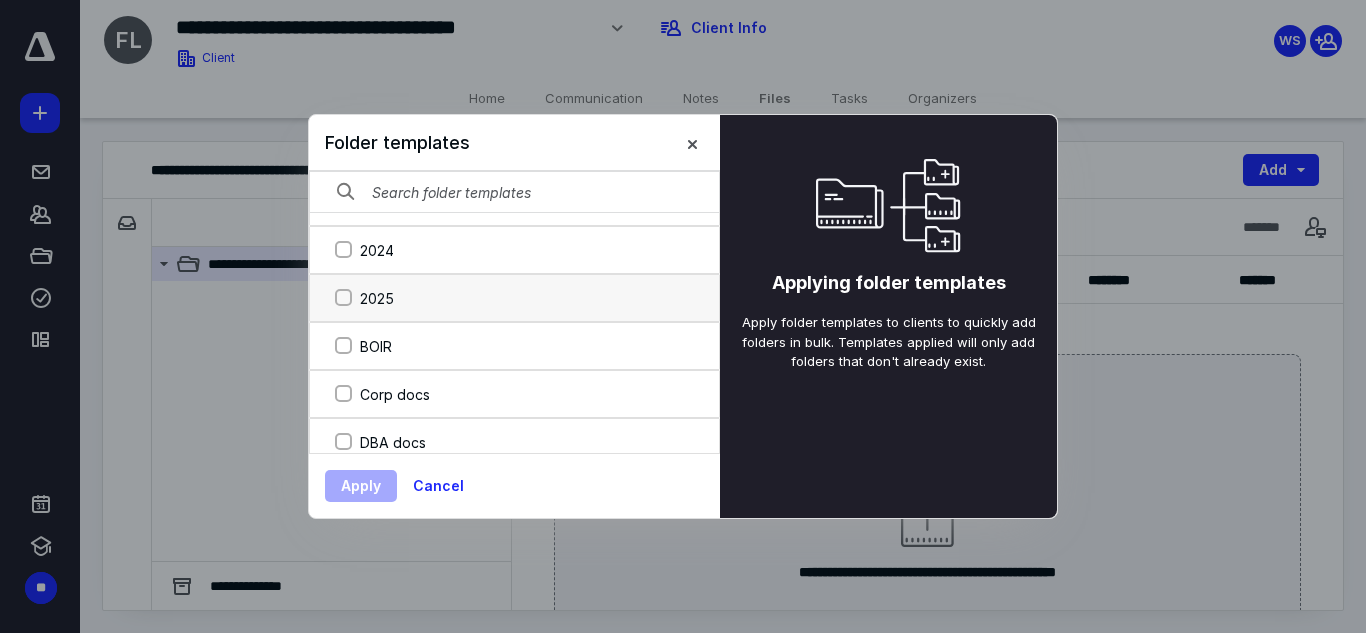 click on "2025" at bounding box center (343, 298) 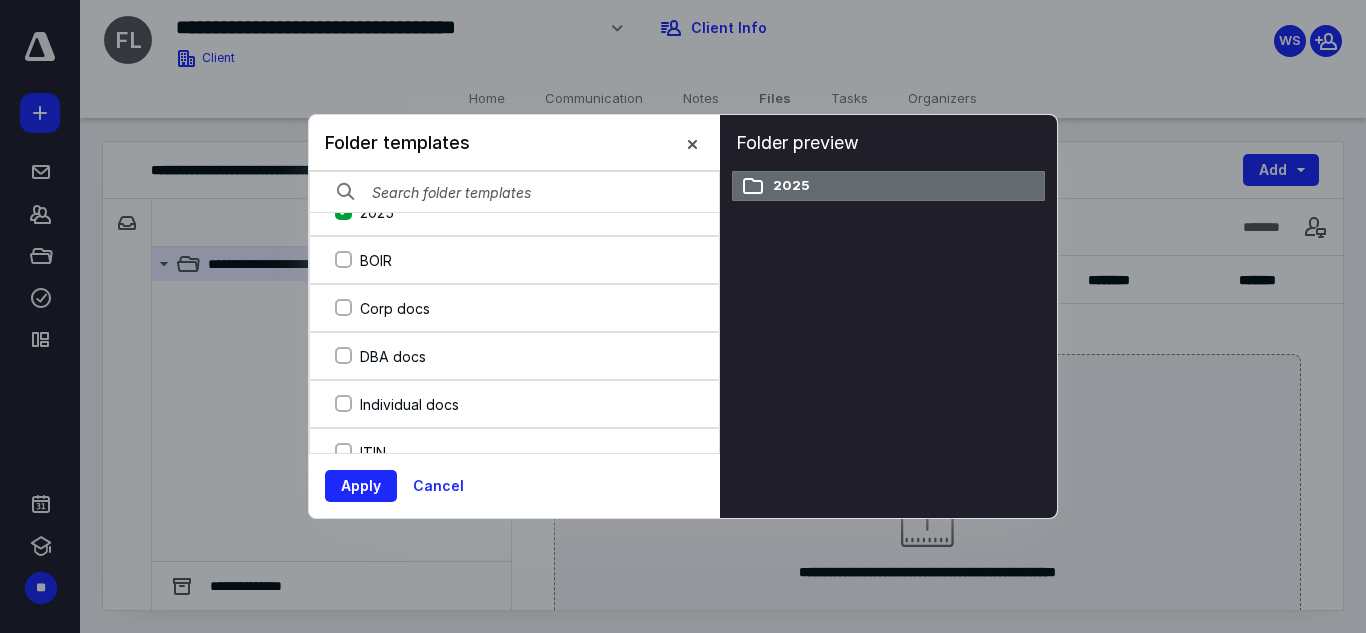 scroll, scrollTop: 323, scrollLeft: 0, axis: vertical 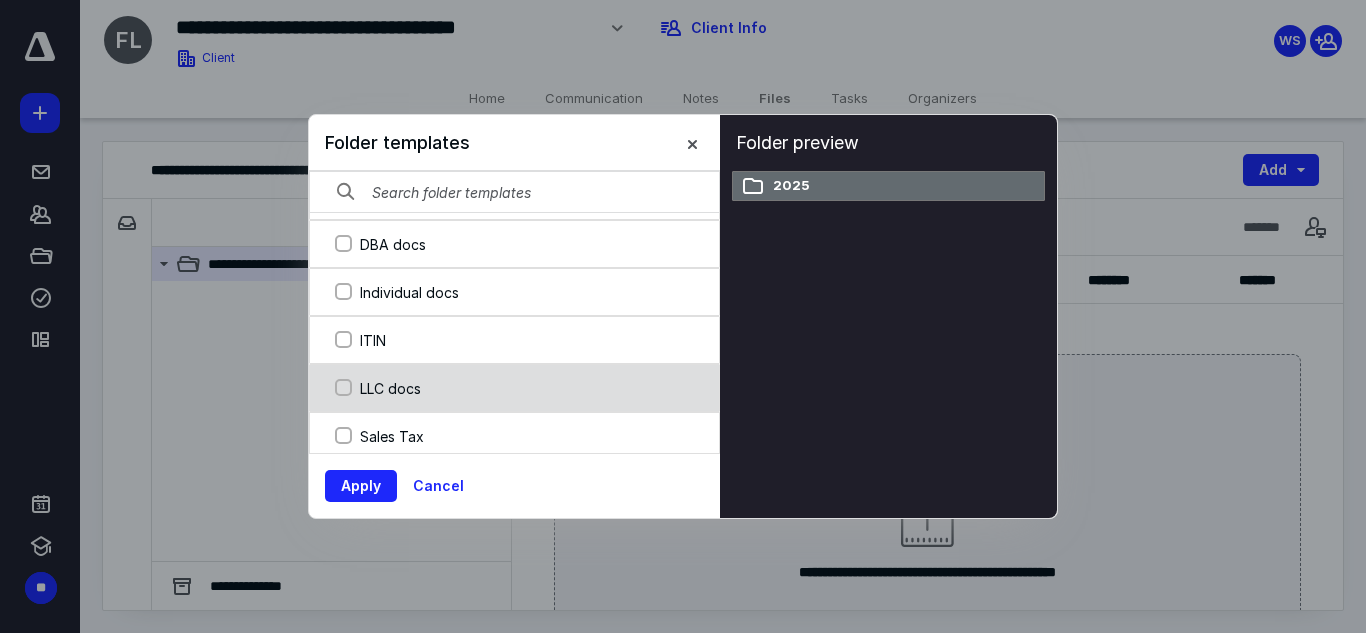 click 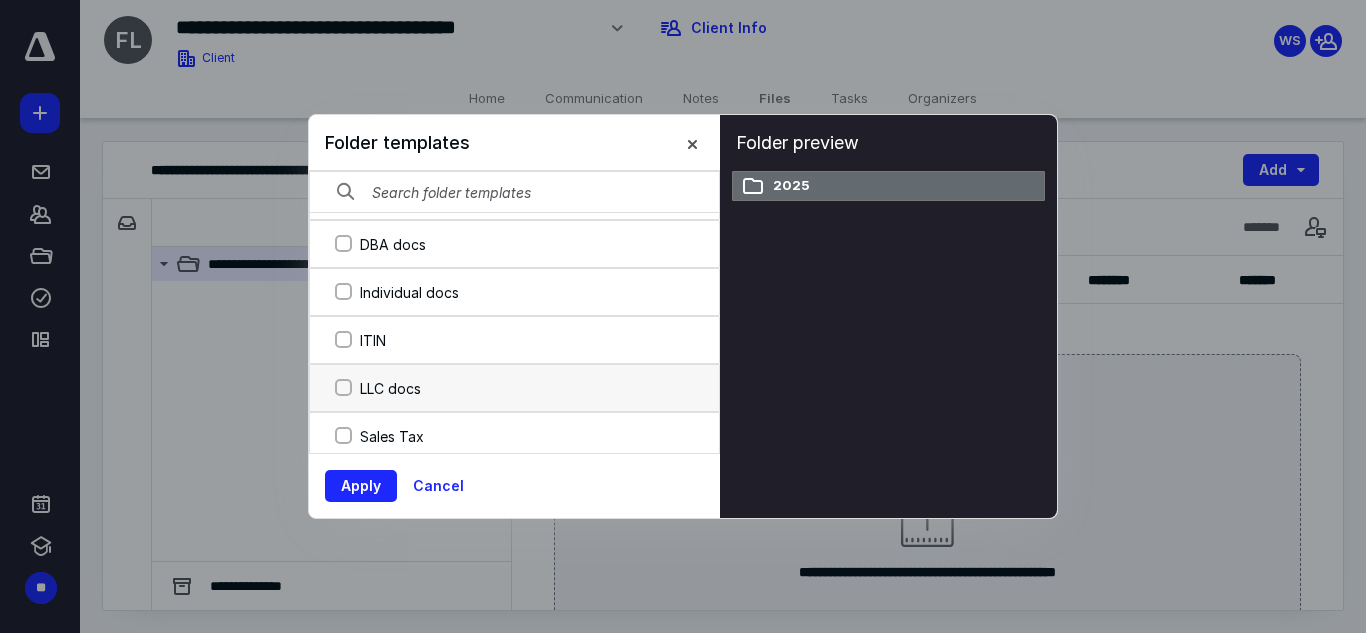 click on "LLC docs" at bounding box center [343, 388] 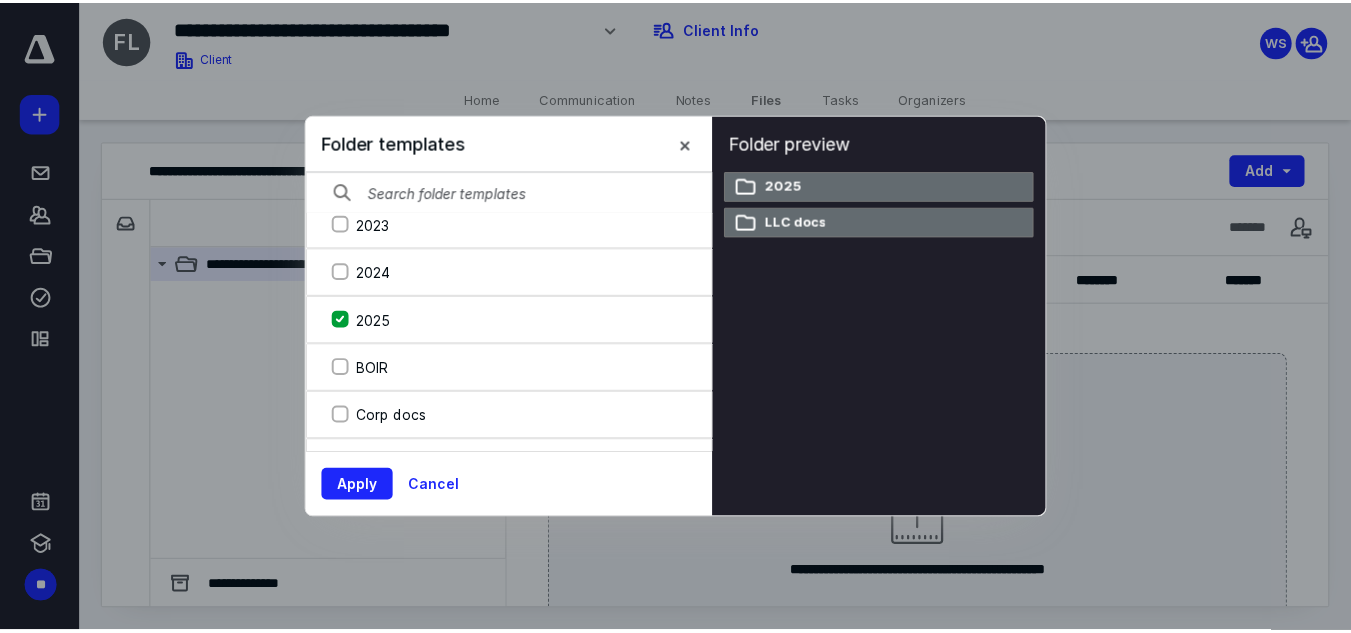 scroll, scrollTop: 141, scrollLeft: 0, axis: vertical 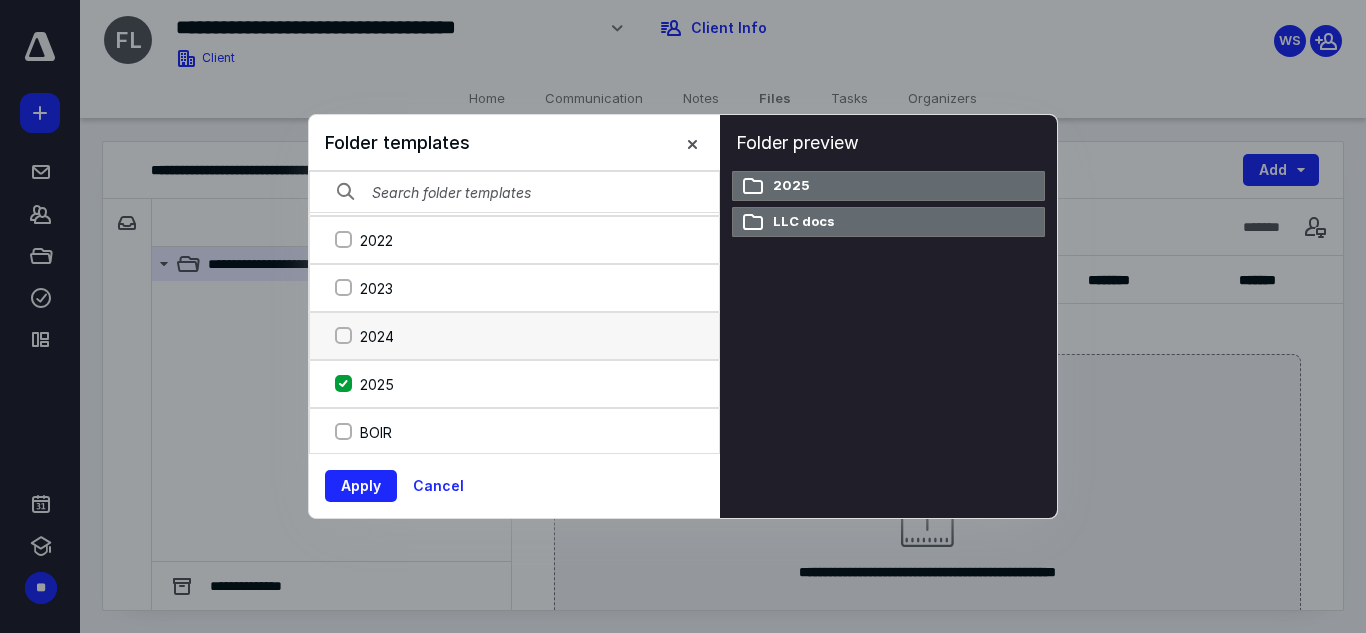 click on "2024" at bounding box center [343, 336] 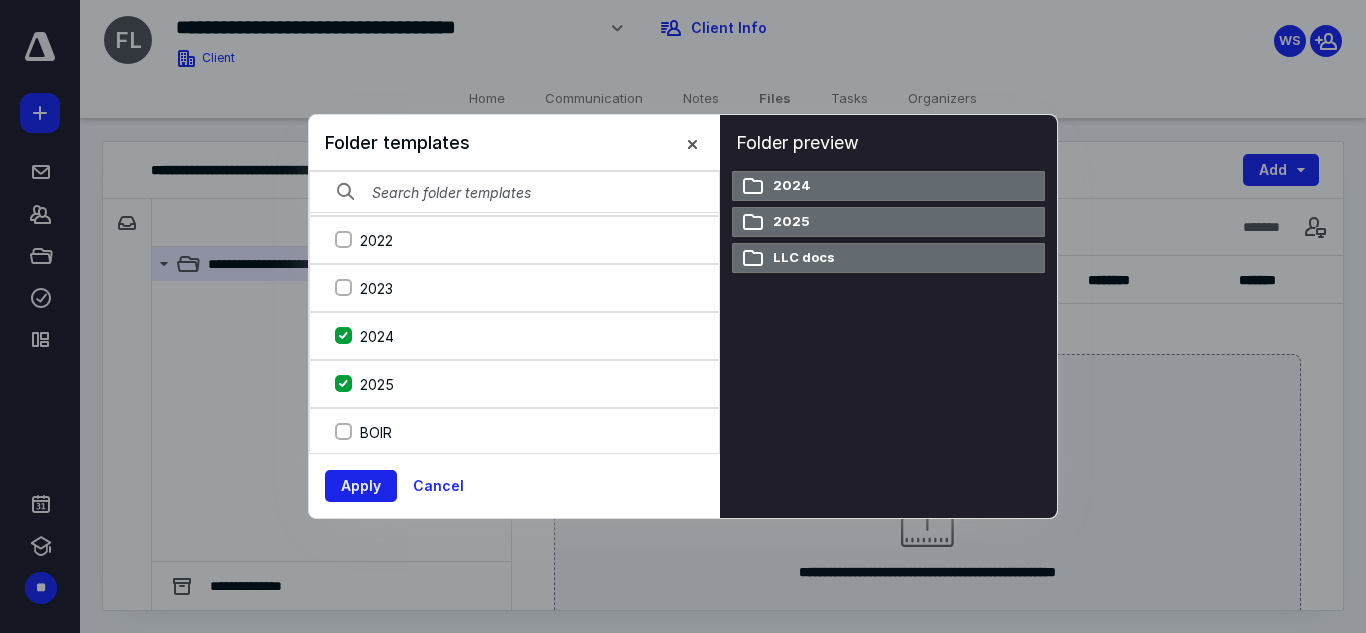 click on "Apply" at bounding box center (361, 486) 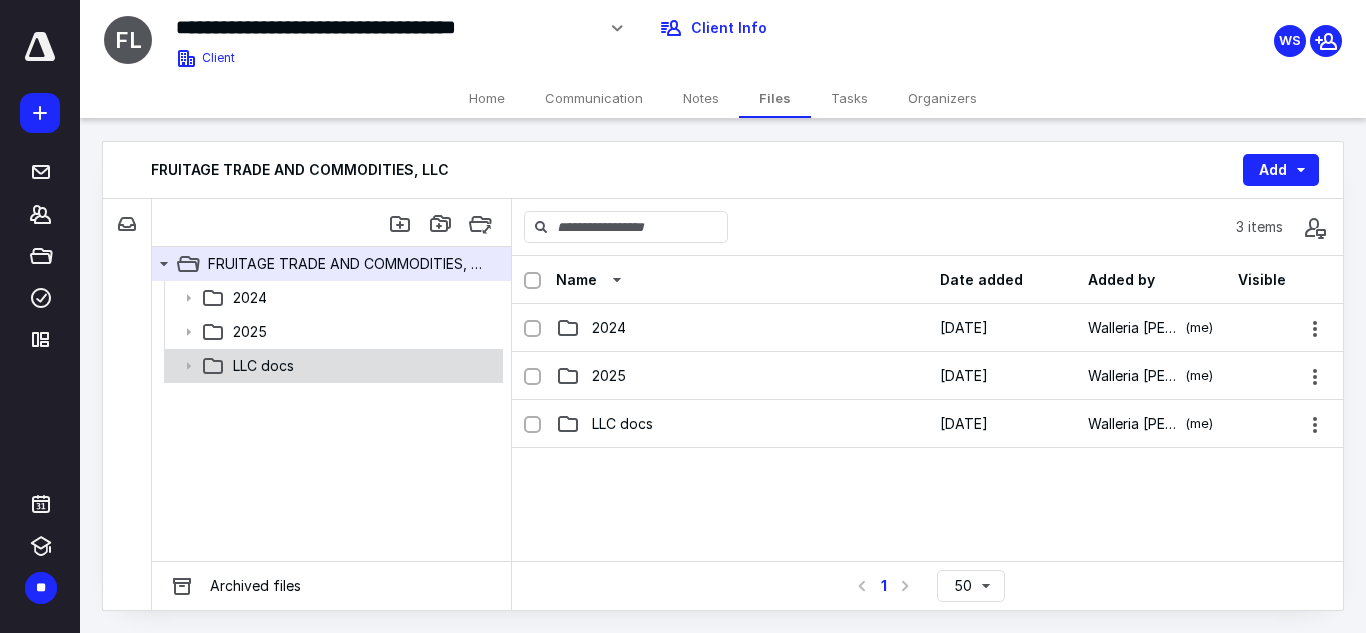 click on "LLC docs" at bounding box center [362, 366] 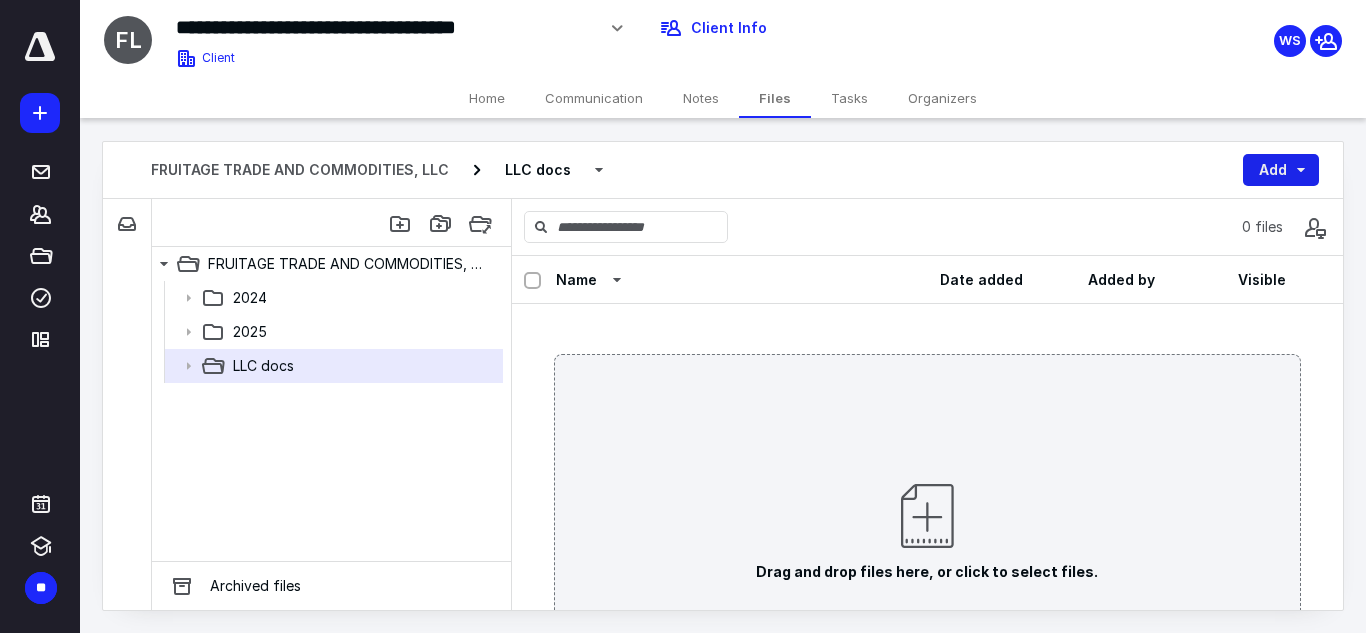 click on "Add" at bounding box center (1281, 170) 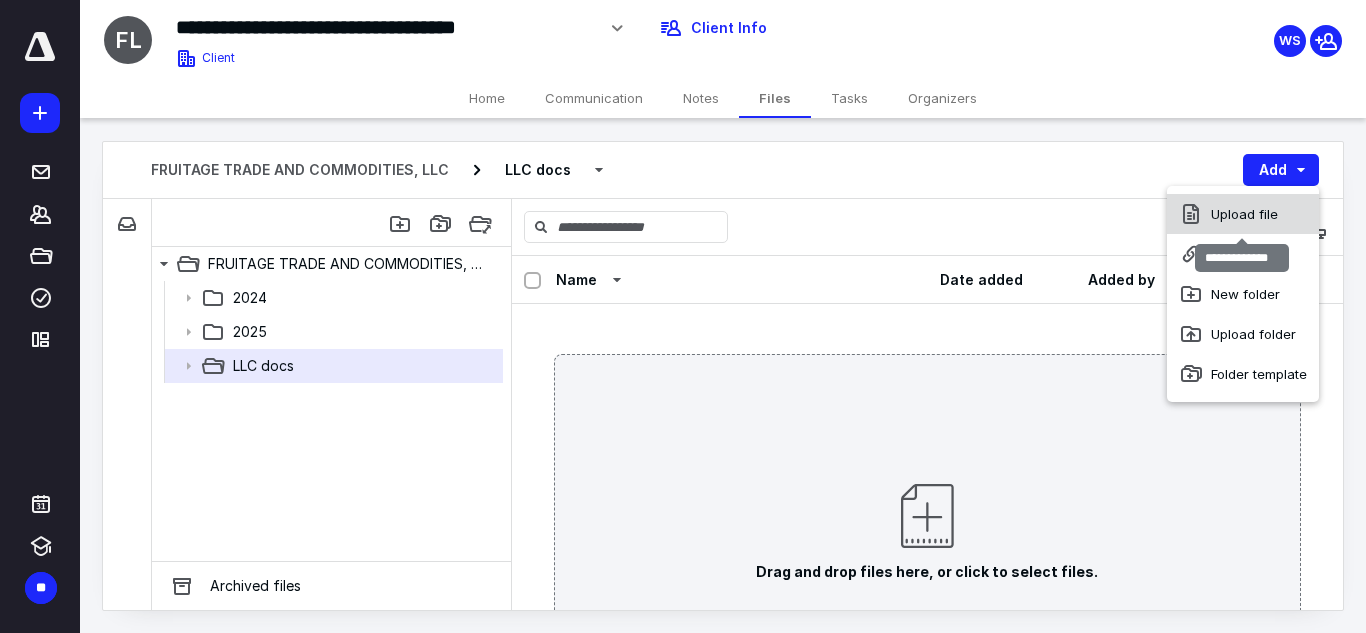 click on "Upload file" at bounding box center (1243, 214) 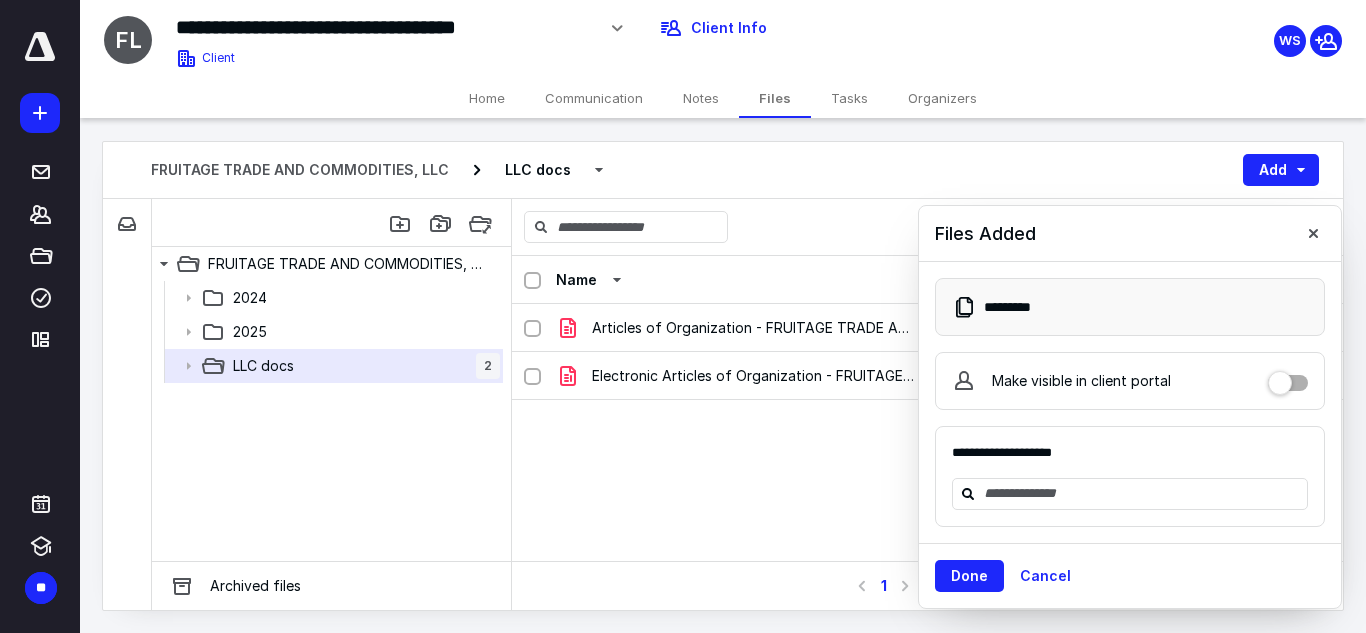 click on "Communication" at bounding box center (594, 98) 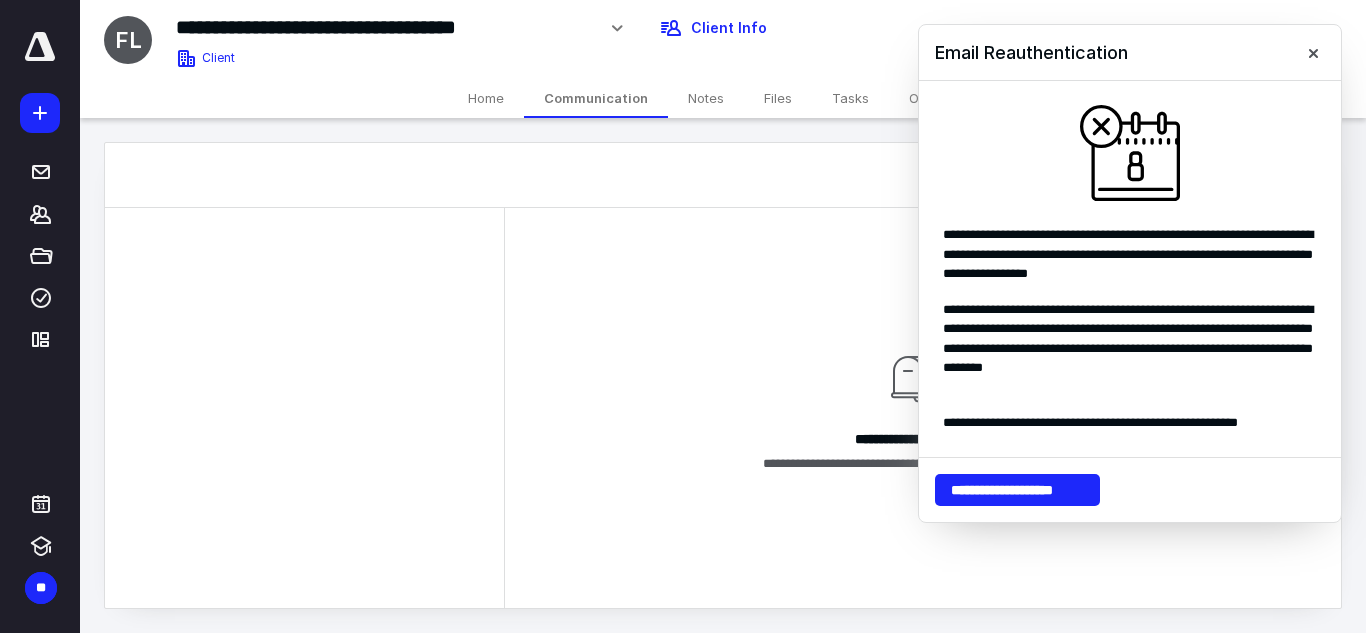 click on "Home" at bounding box center (486, 98) 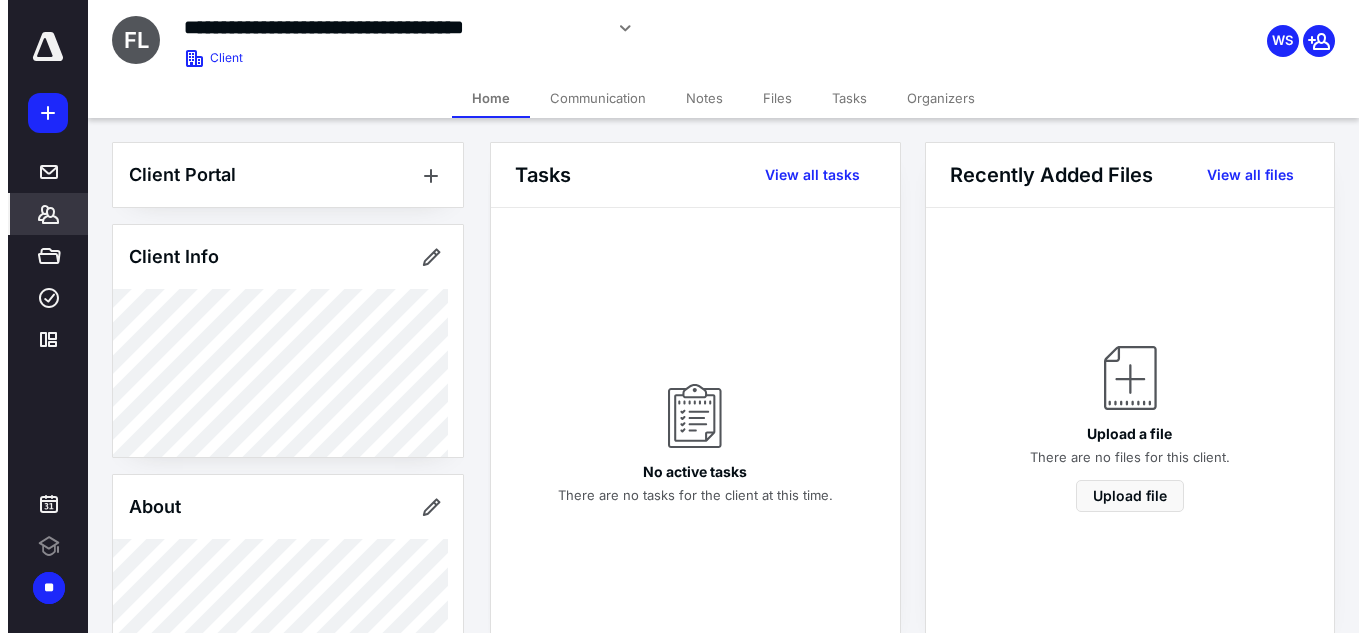 scroll, scrollTop: 0, scrollLeft: 0, axis: both 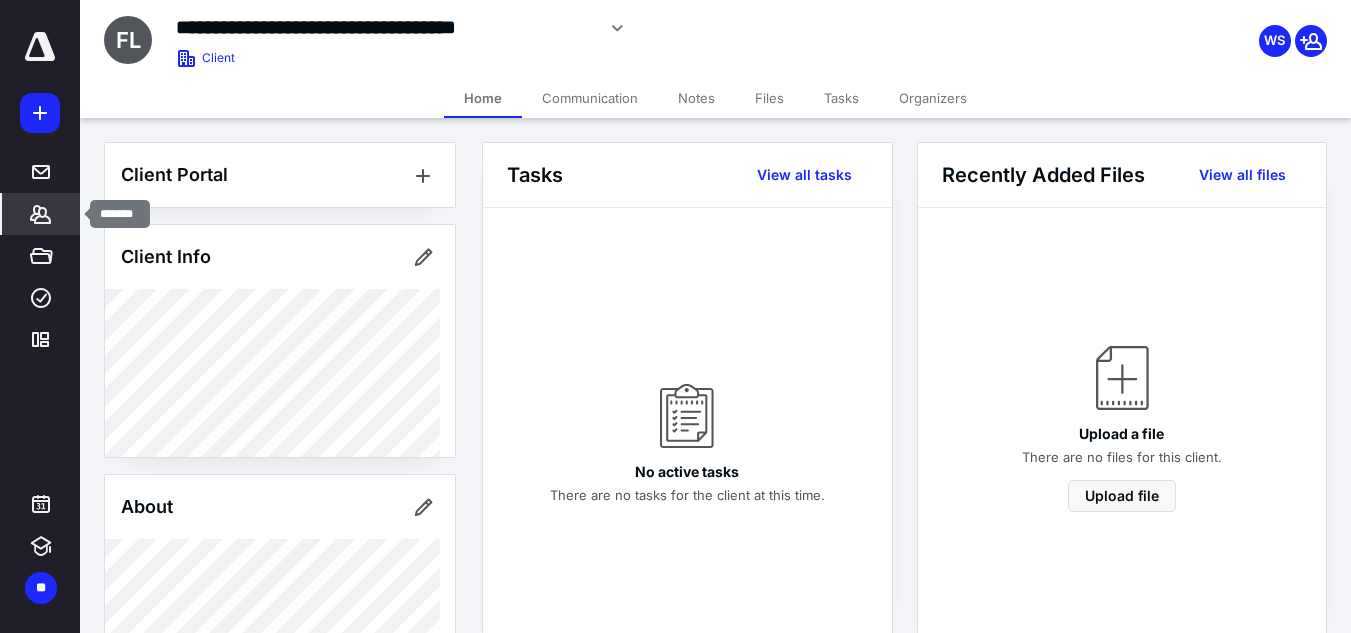 click 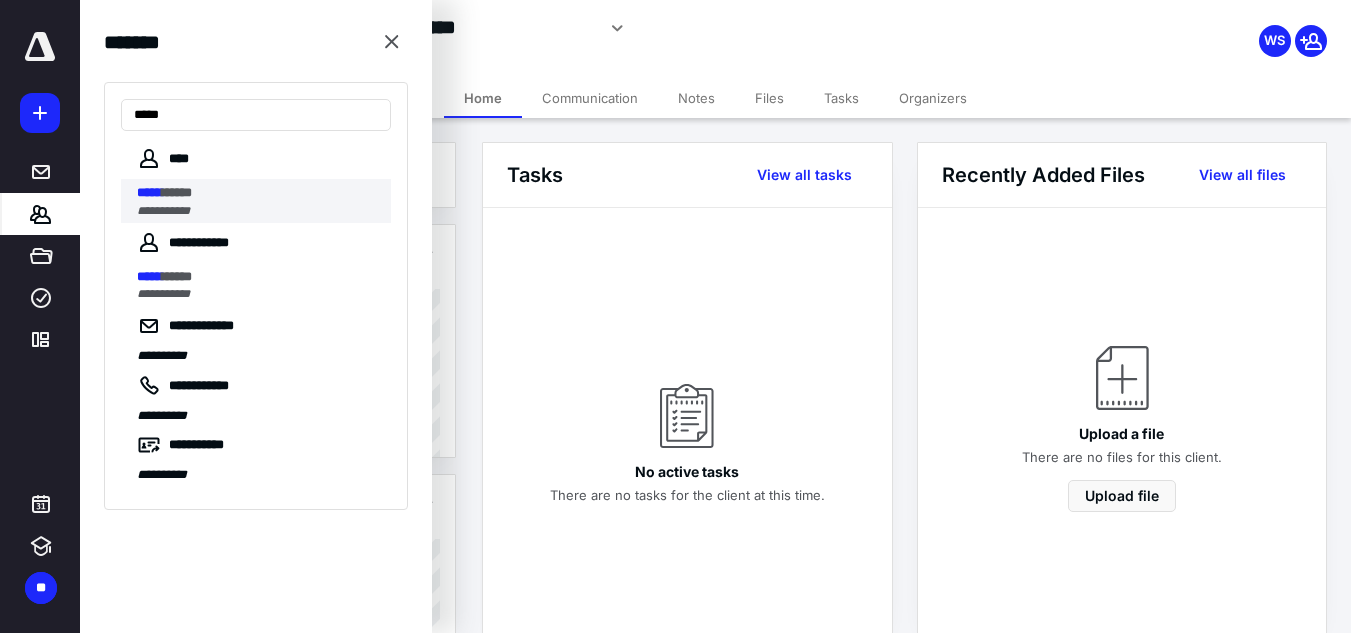 type on "*****" 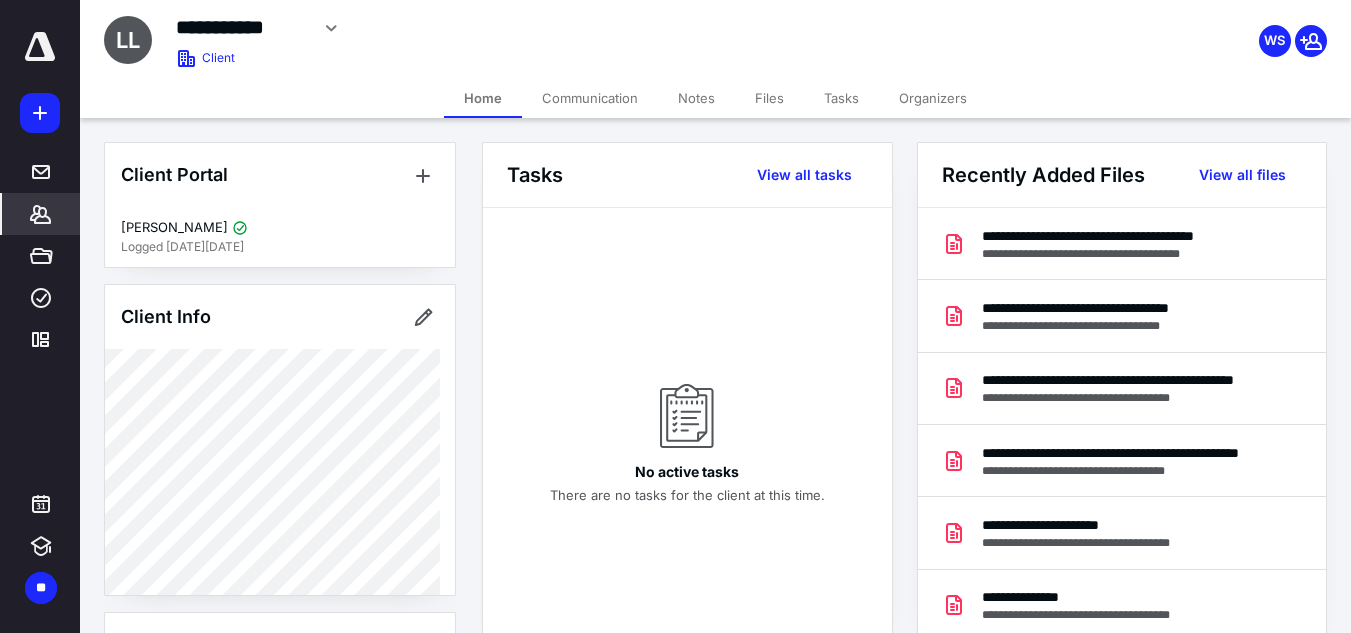 click on "Communication" at bounding box center [590, 98] 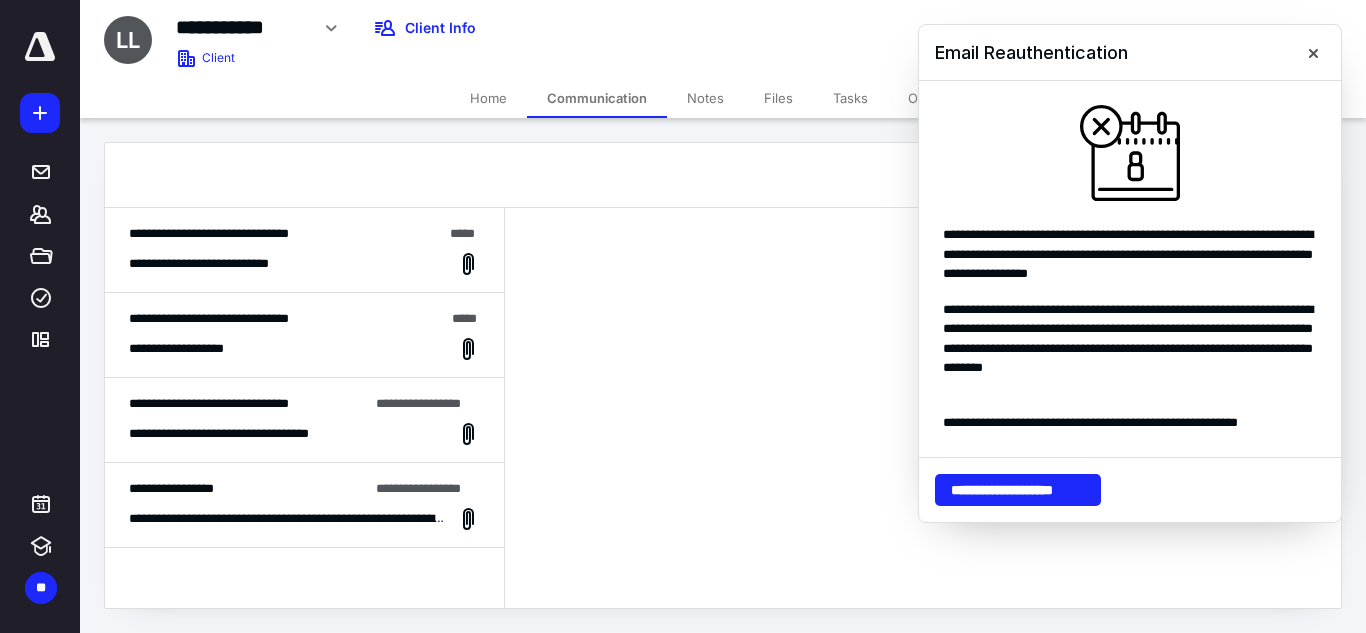 click on "**********" at bounding box center (304, 264) 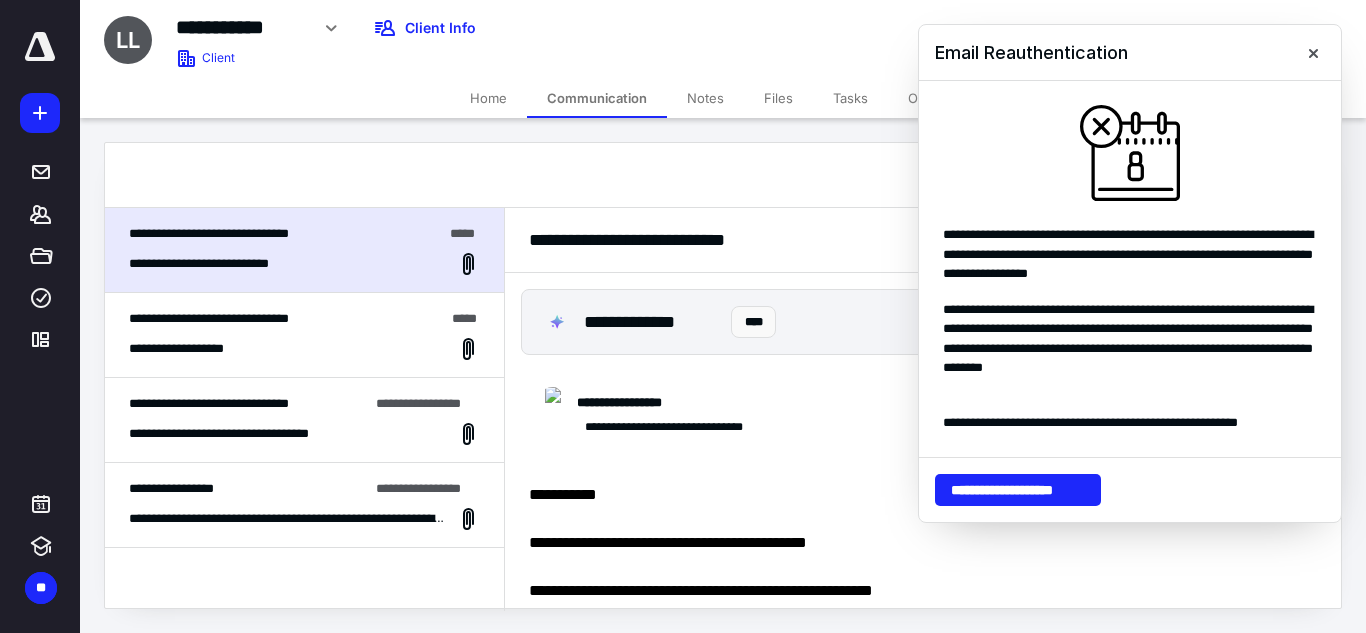 scroll, scrollTop: 153, scrollLeft: 0, axis: vertical 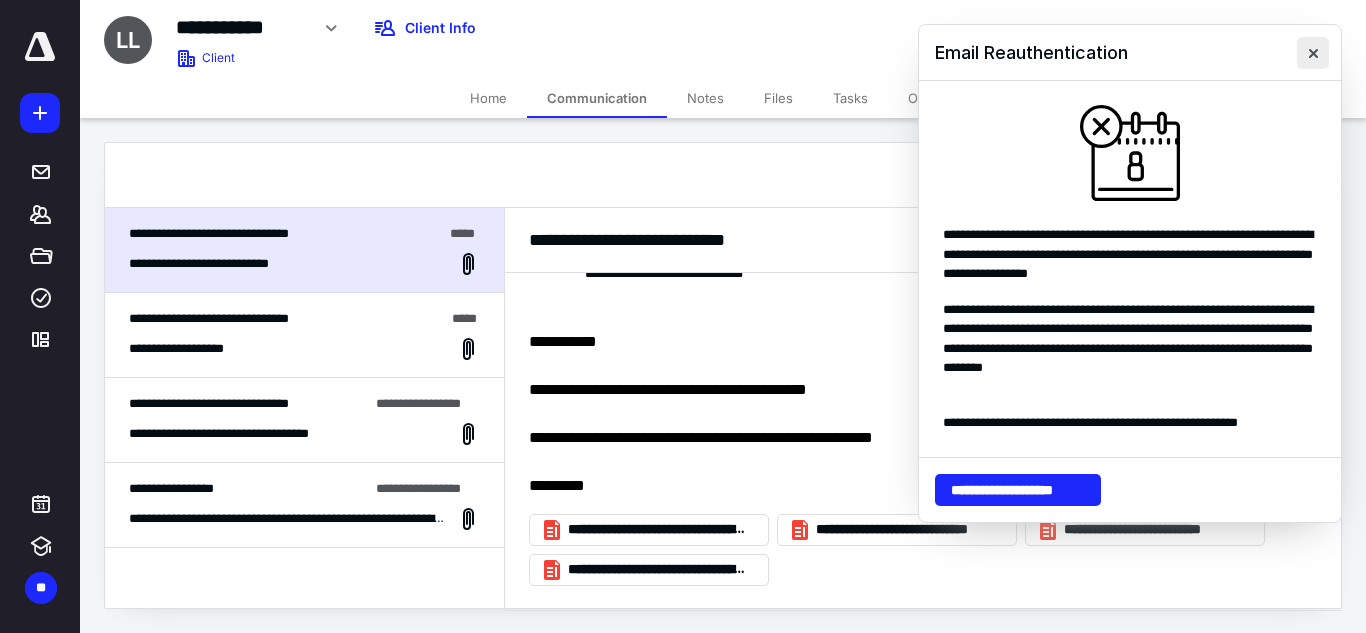 click at bounding box center [1313, 53] 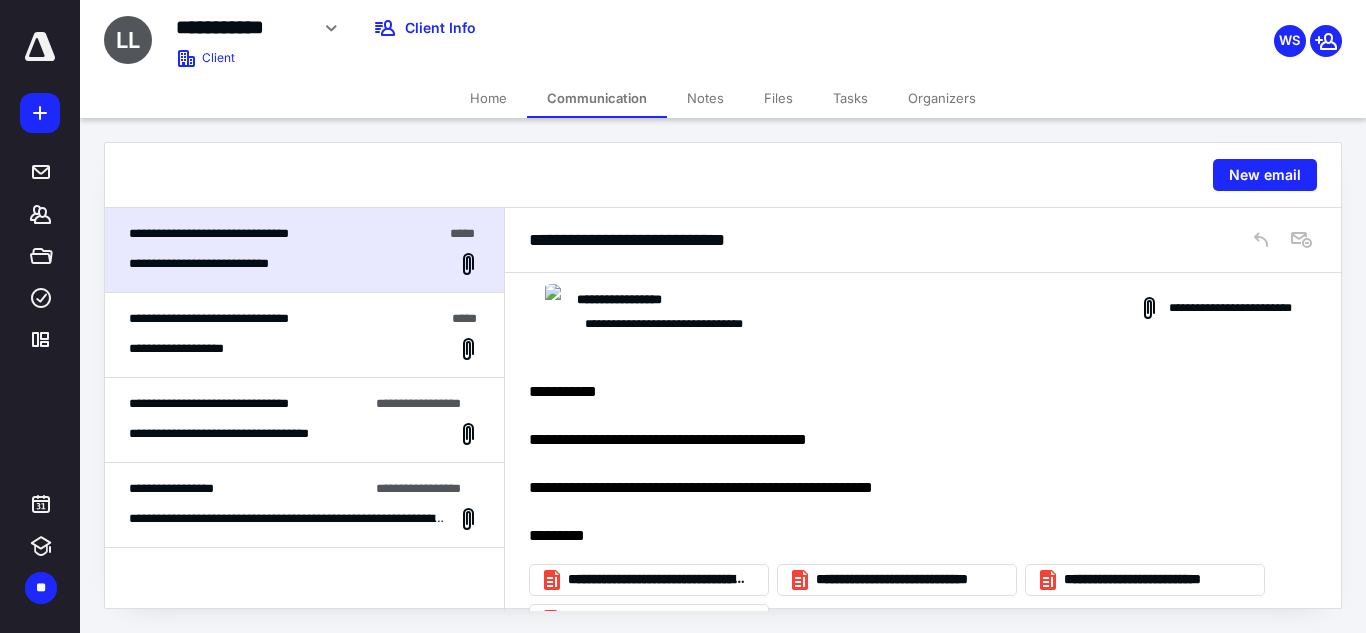 scroll, scrollTop: 153, scrollLeft: 0, axis: vertical 